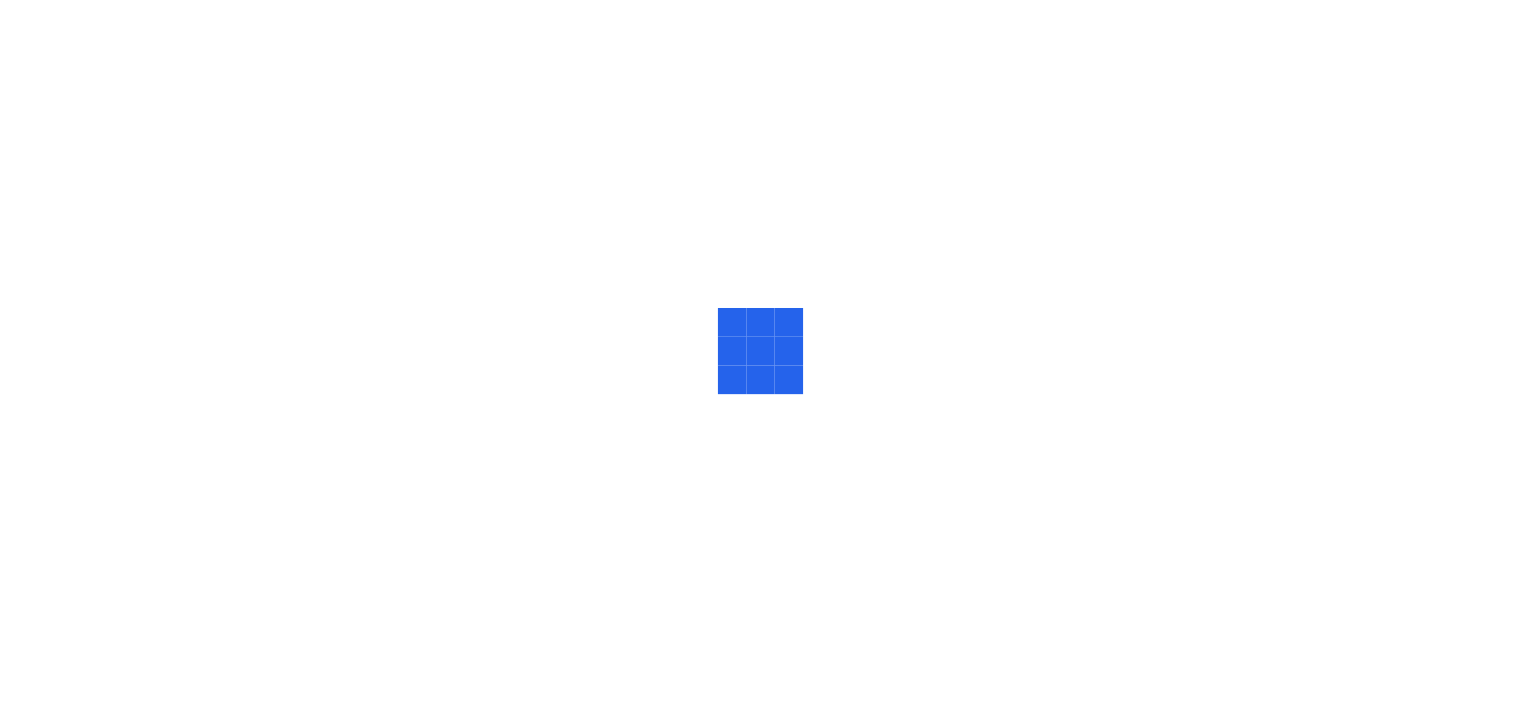 scroll, scrollTop: 0, scrollLeft: 0, axis: both 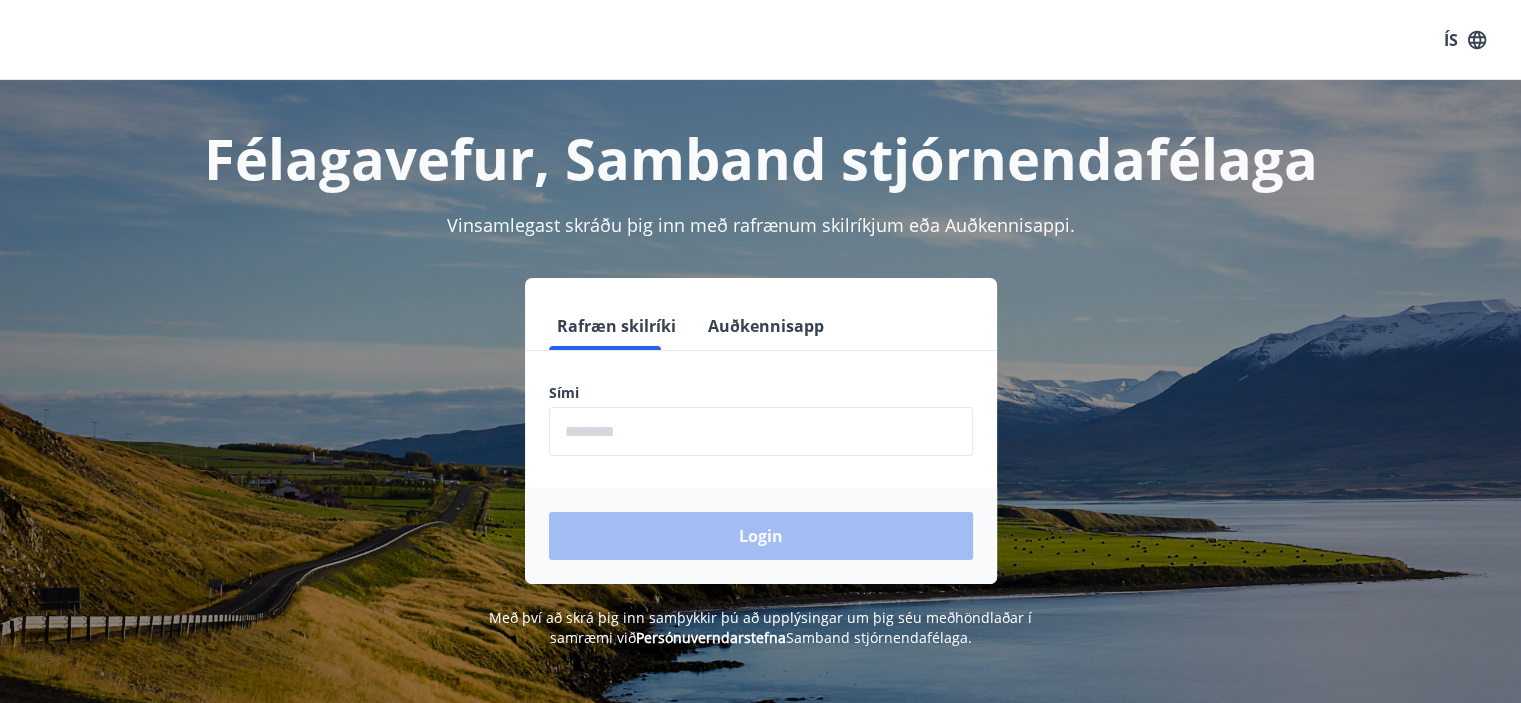 drag, startPoint x: 792, startPoint y: 367, endPoint x: 788, endPoint y: 384, distance: 17.464249 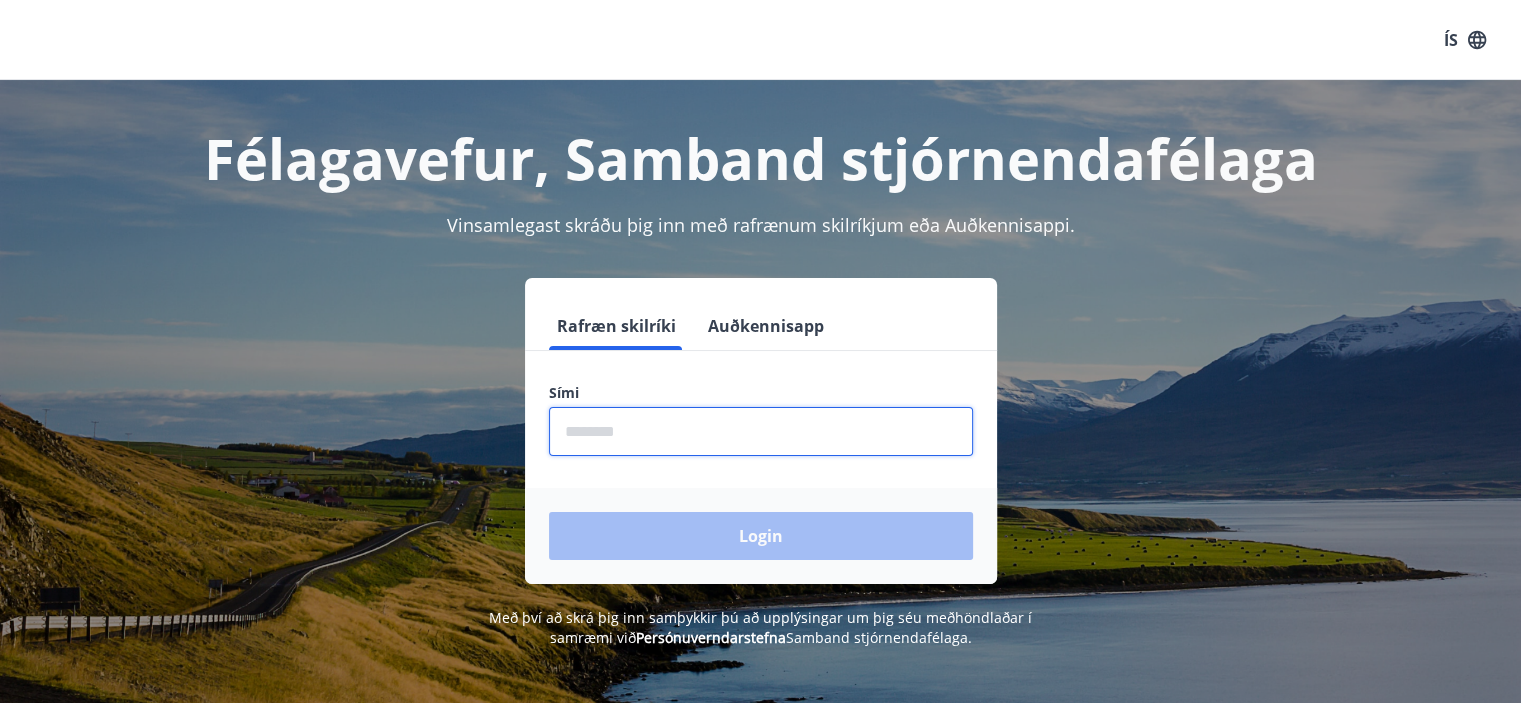 click at bounding box center (761, 431) 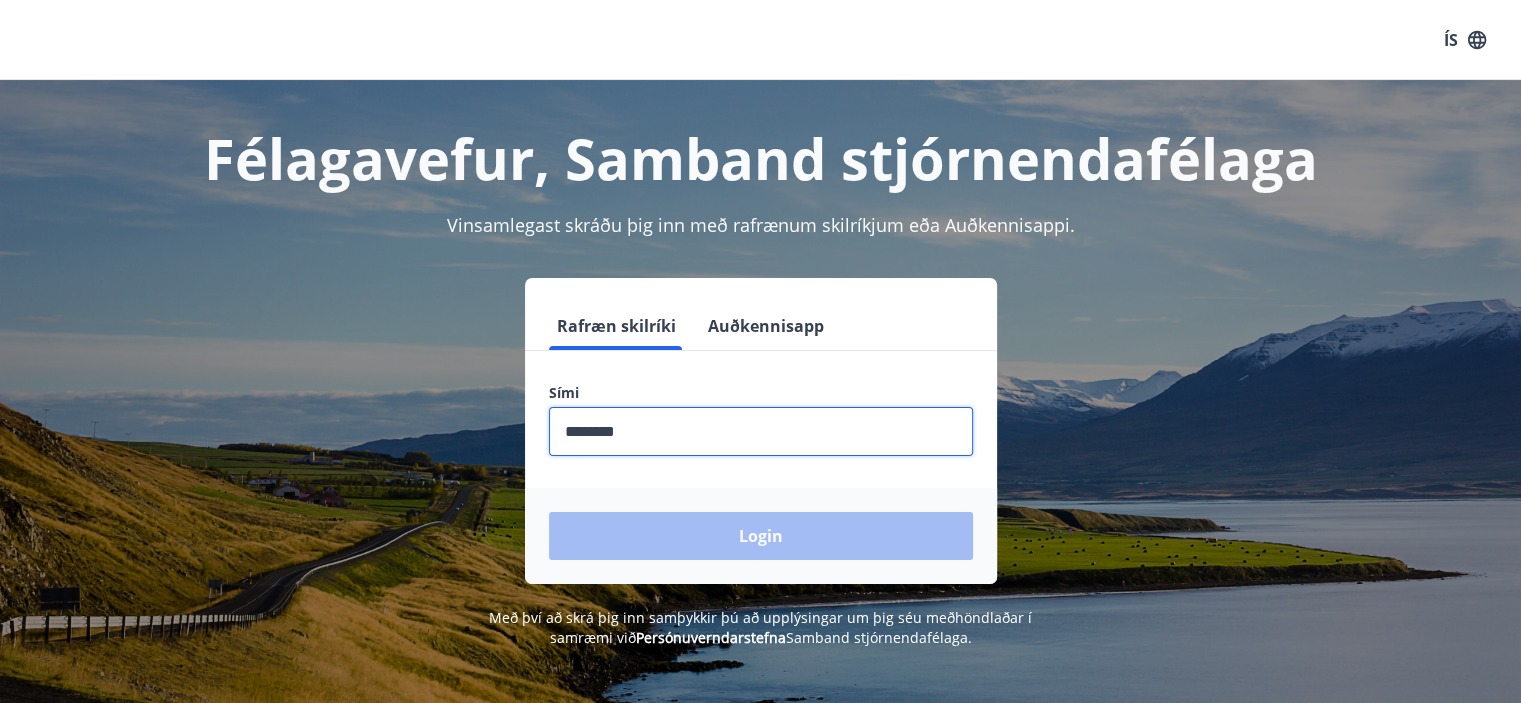 click on "Login" at bounding box center (761, 536) 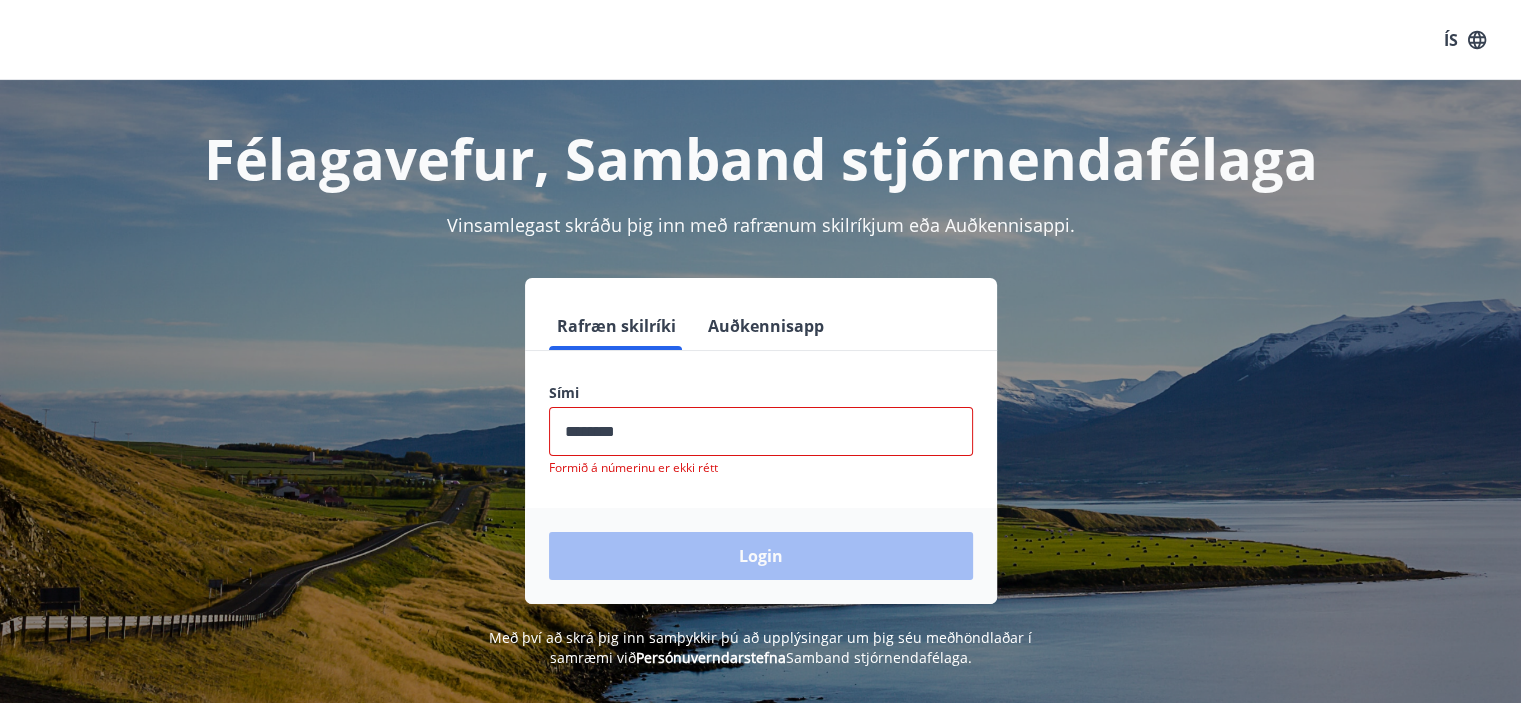 click at bounding box center (761, 431) 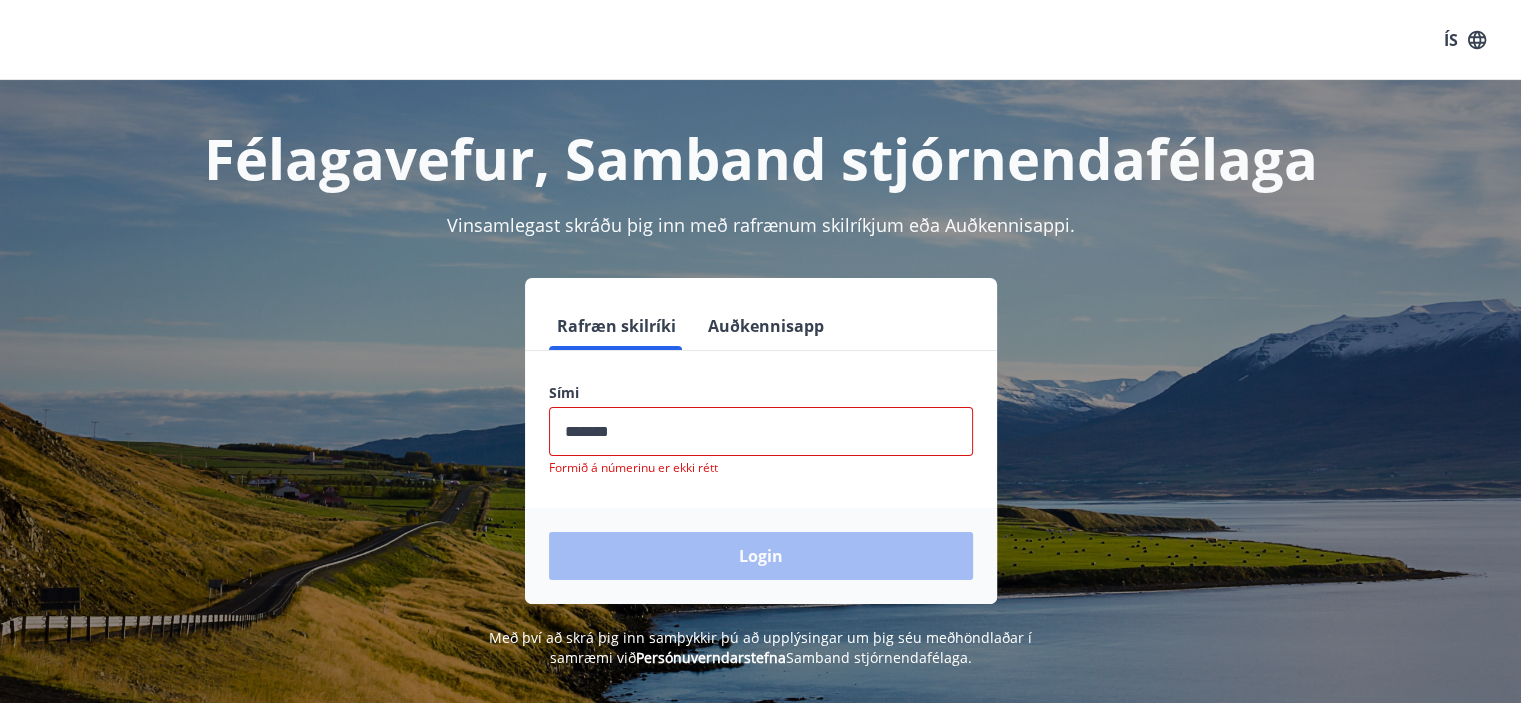 click at bounding box center [761, 431] 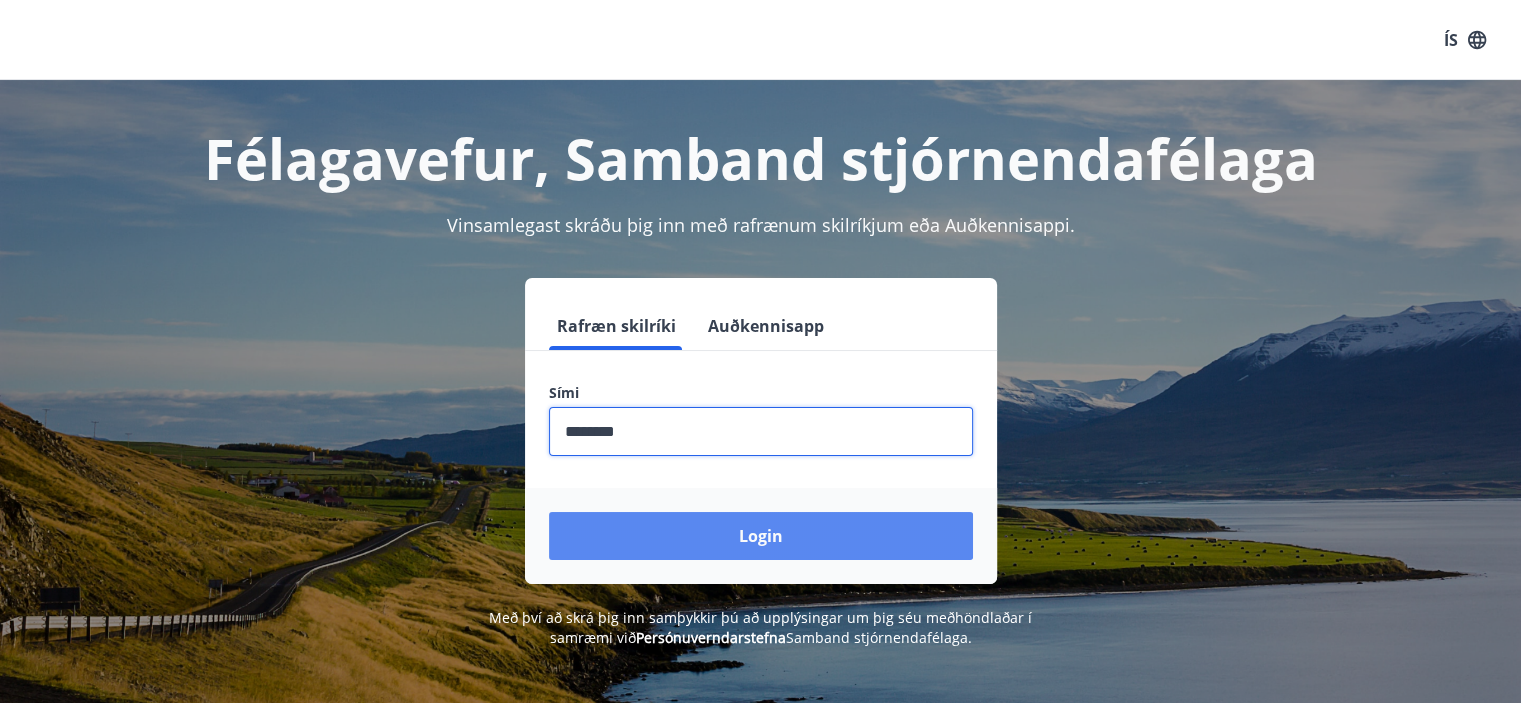type on "********" 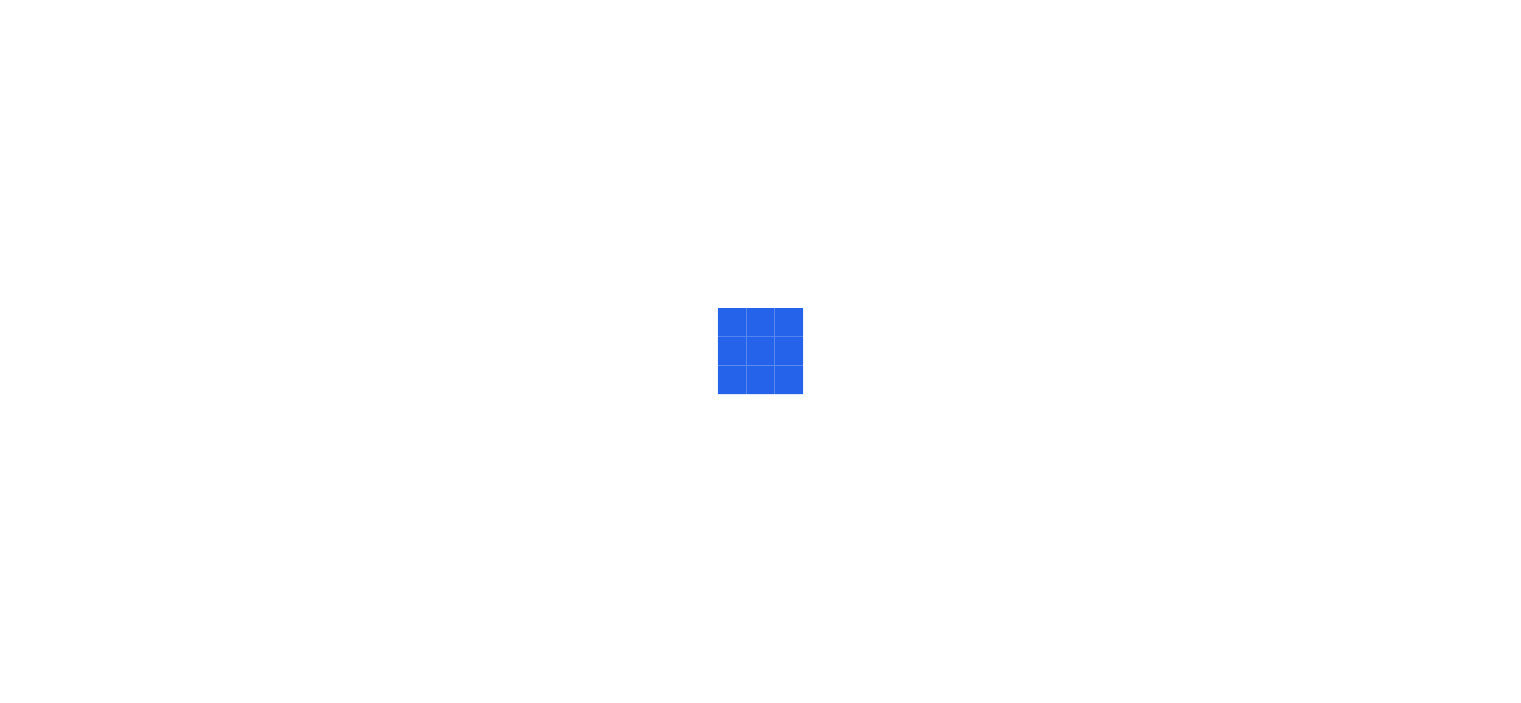 scroll, scrollTop: 0, scrollLeft: 0, axis: both 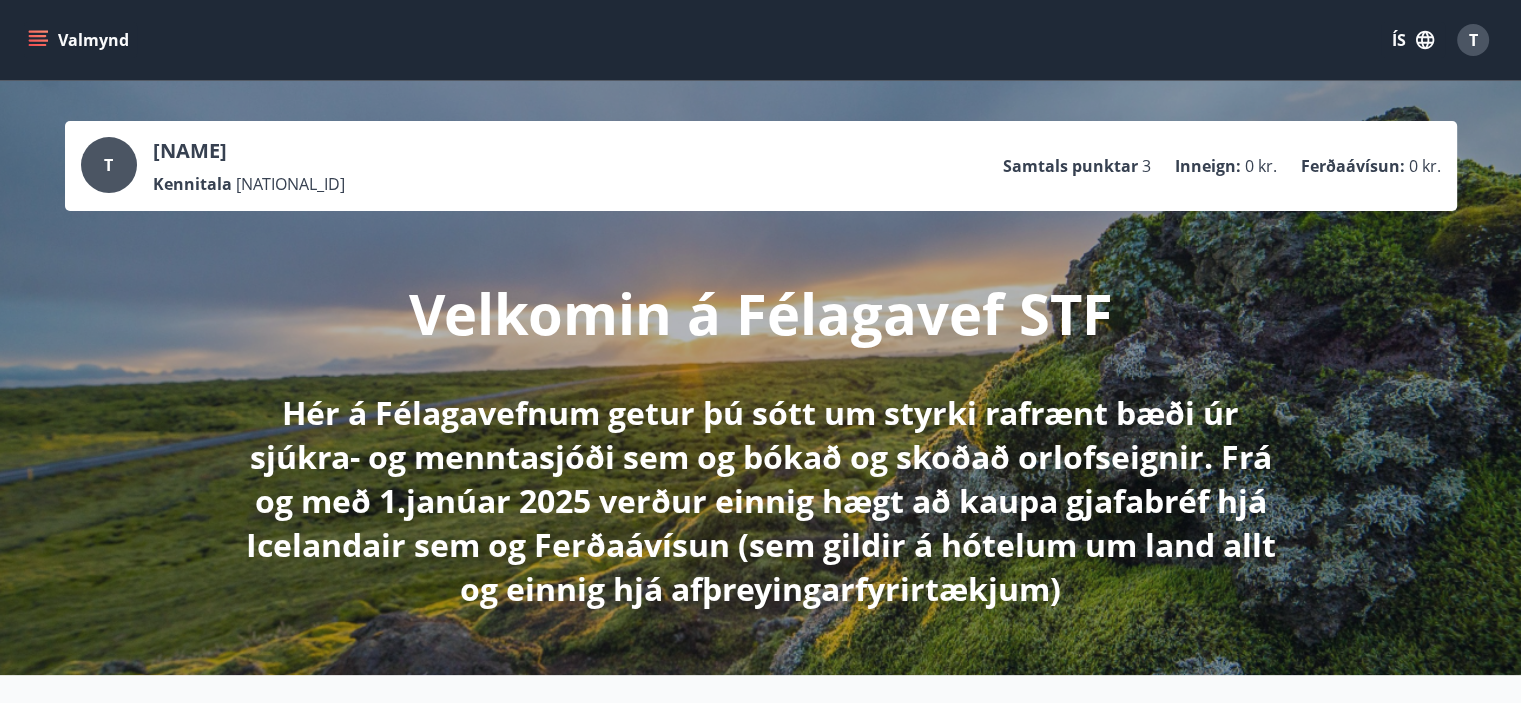 click 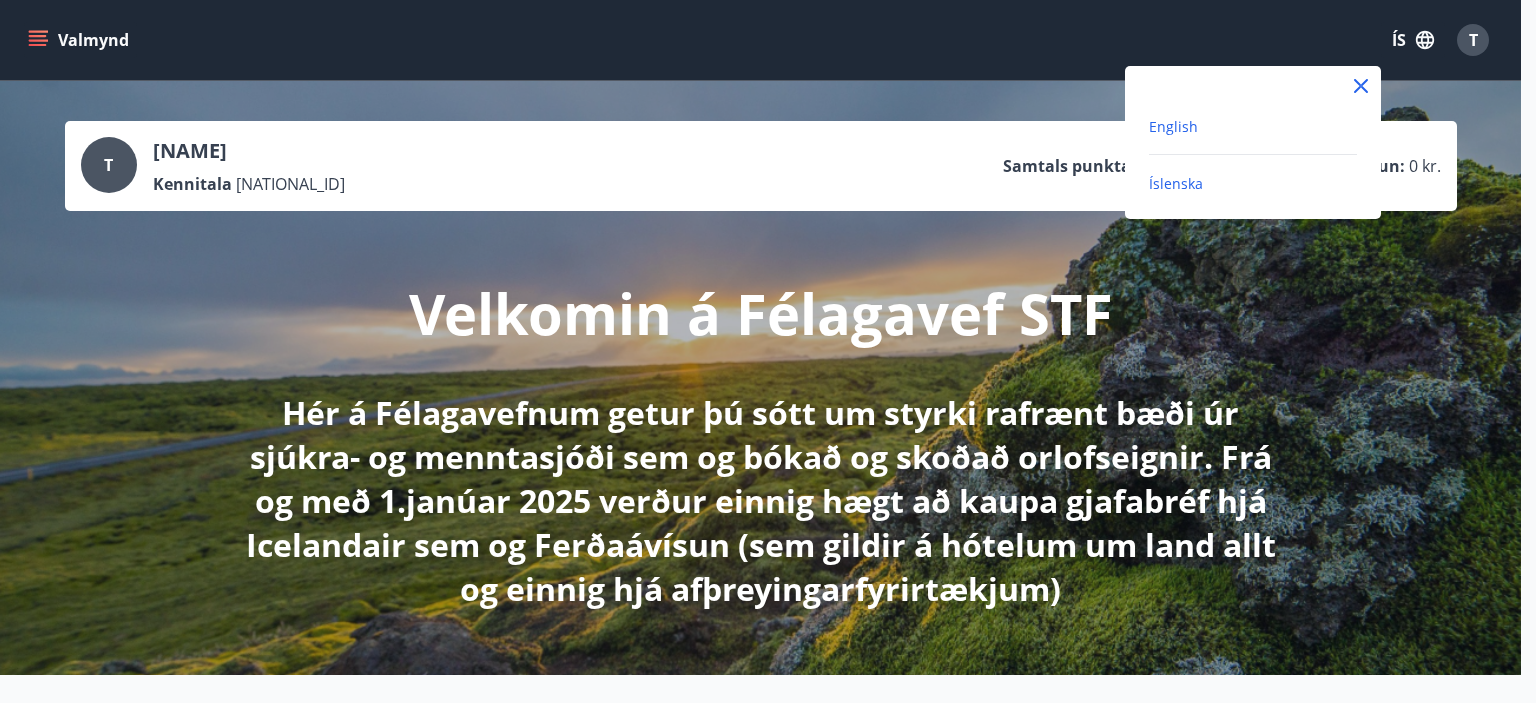 click on "English" at bounding box center [1173, 126] 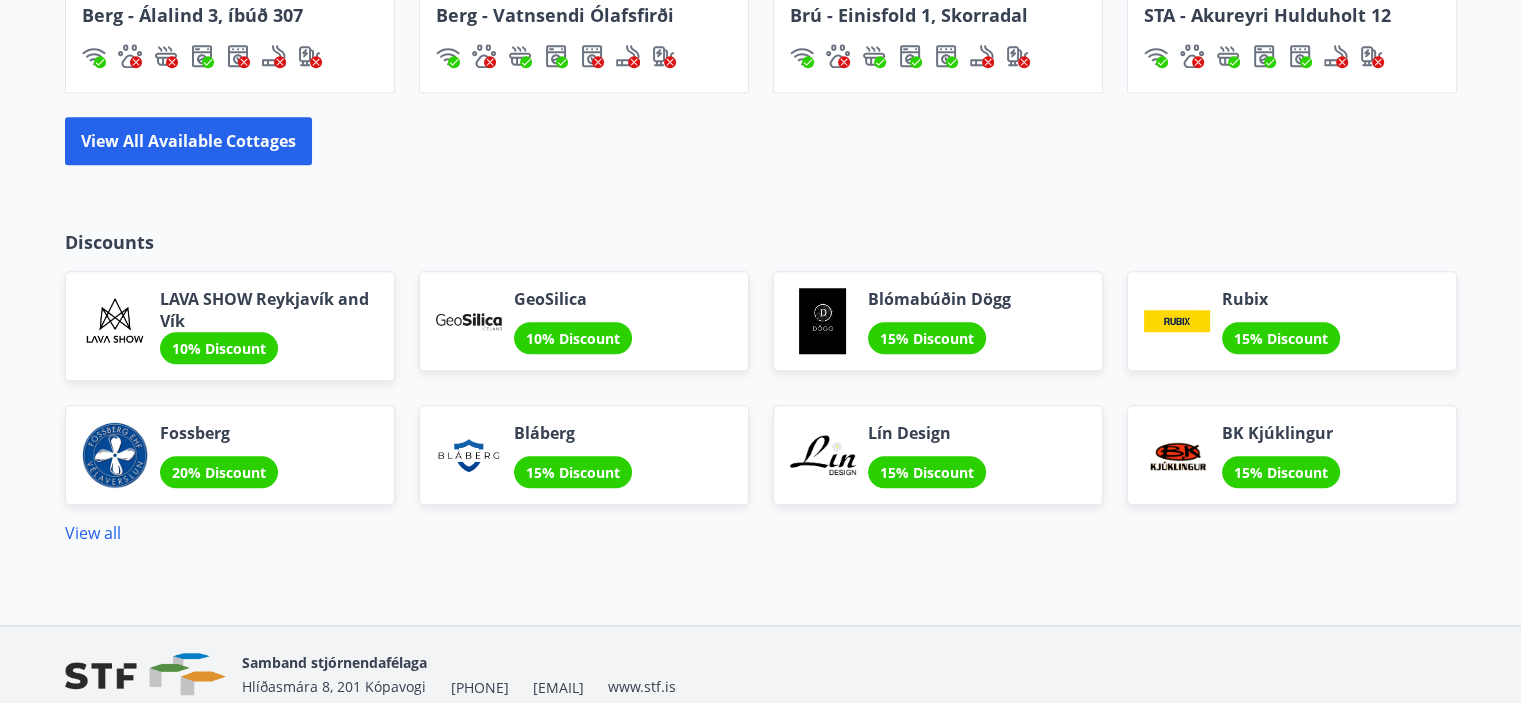scroll, scrollTop: 1700, scrollLeft: 0, axis: vertical 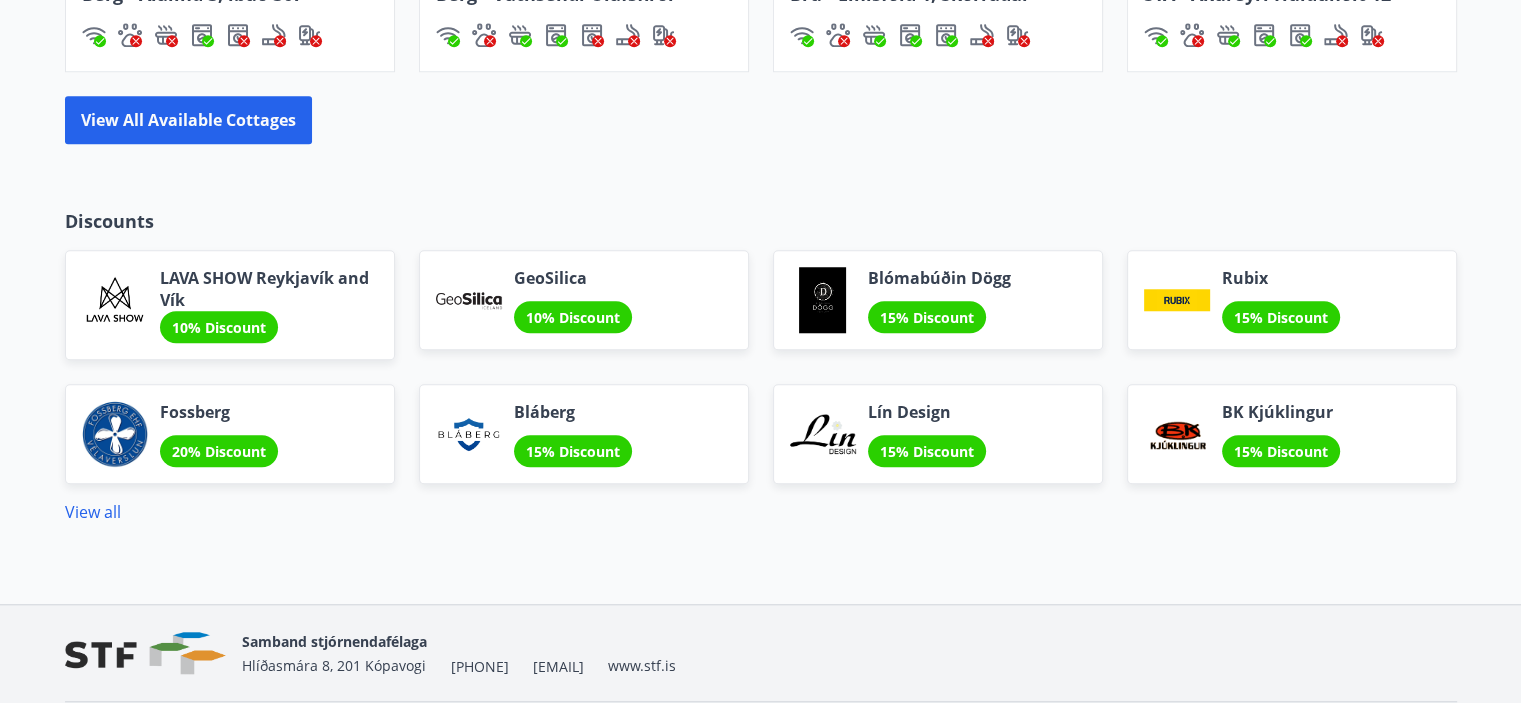 click on "Discounts" at bounding box center (761, 221) 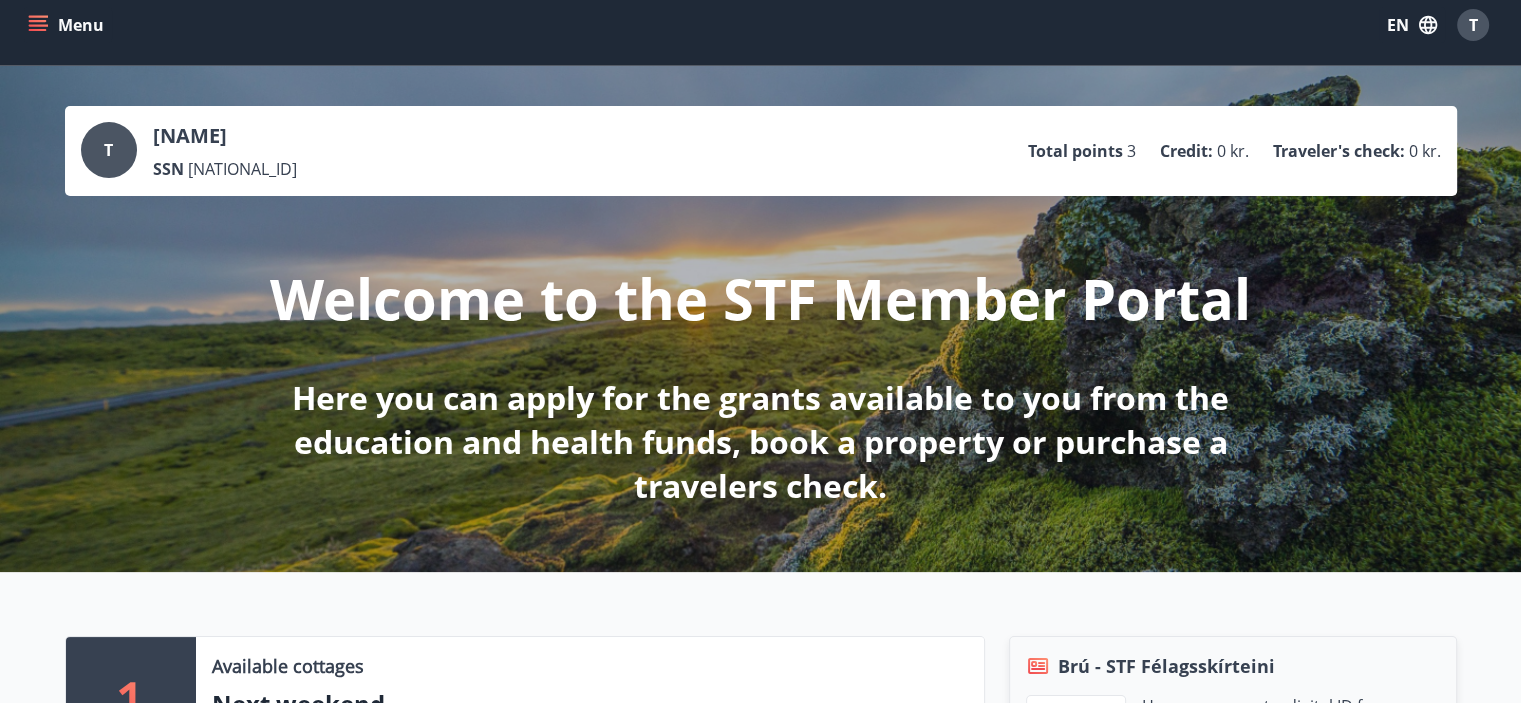 scroll, scrollTop: 0, scrollLeft: 0, axis: both 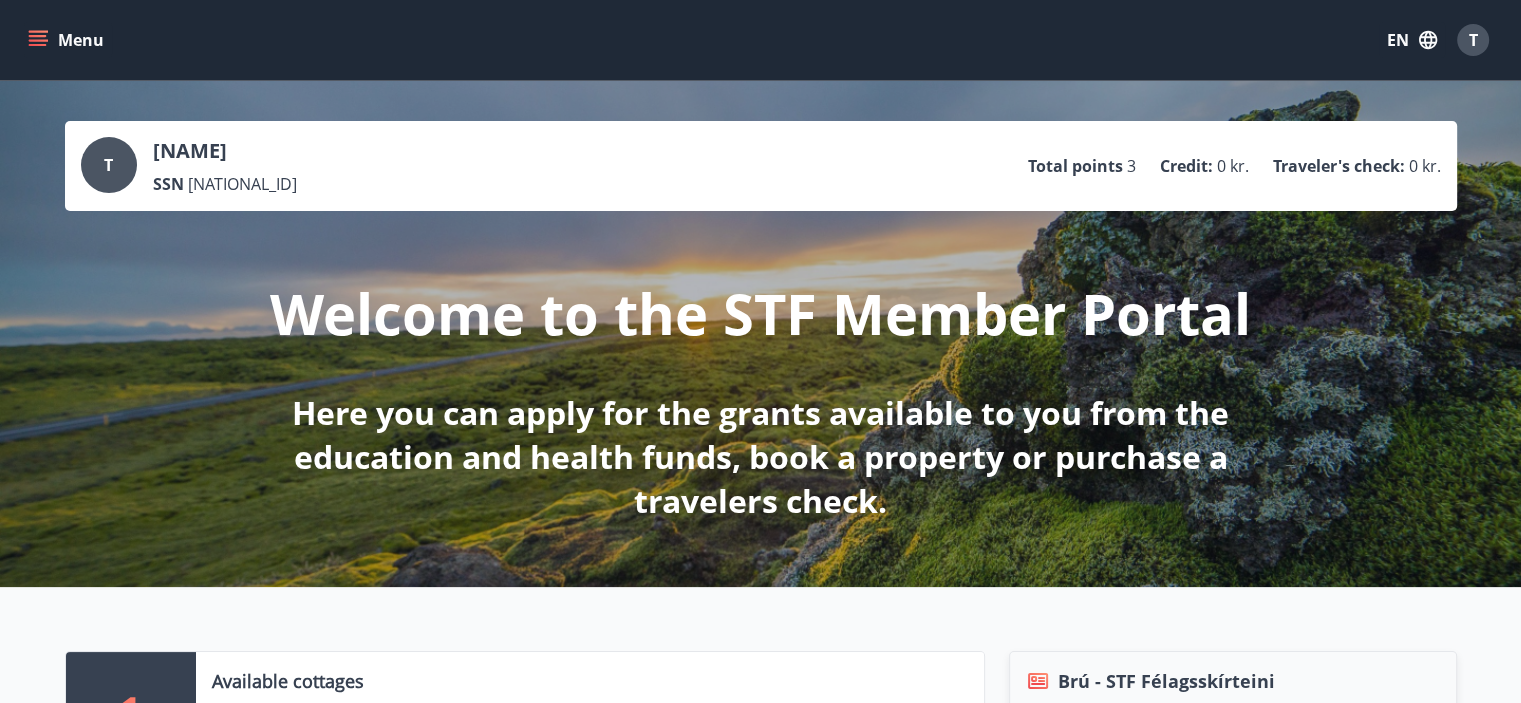 click on "Menu" at bounding box center (68, 40) 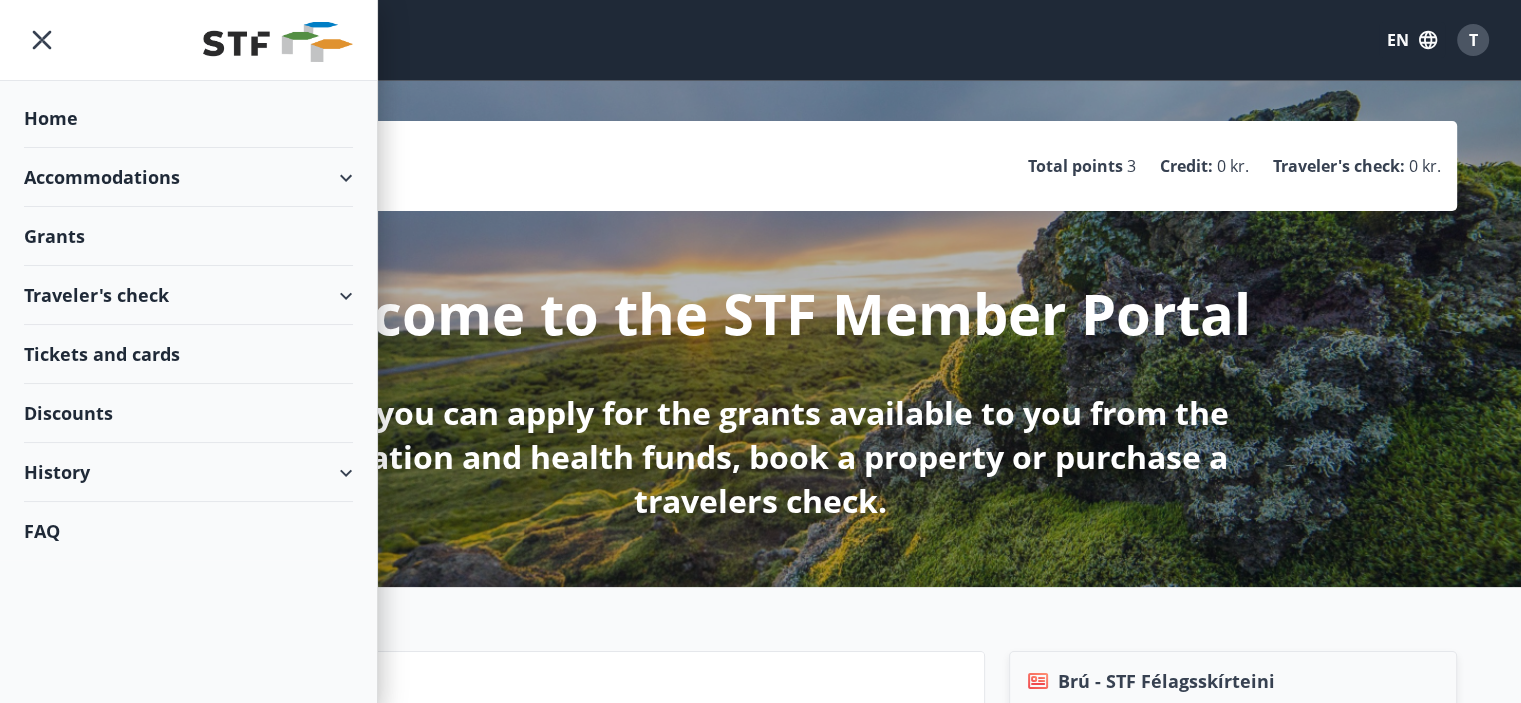 click on "Grants" at bounding box center (188, 118) 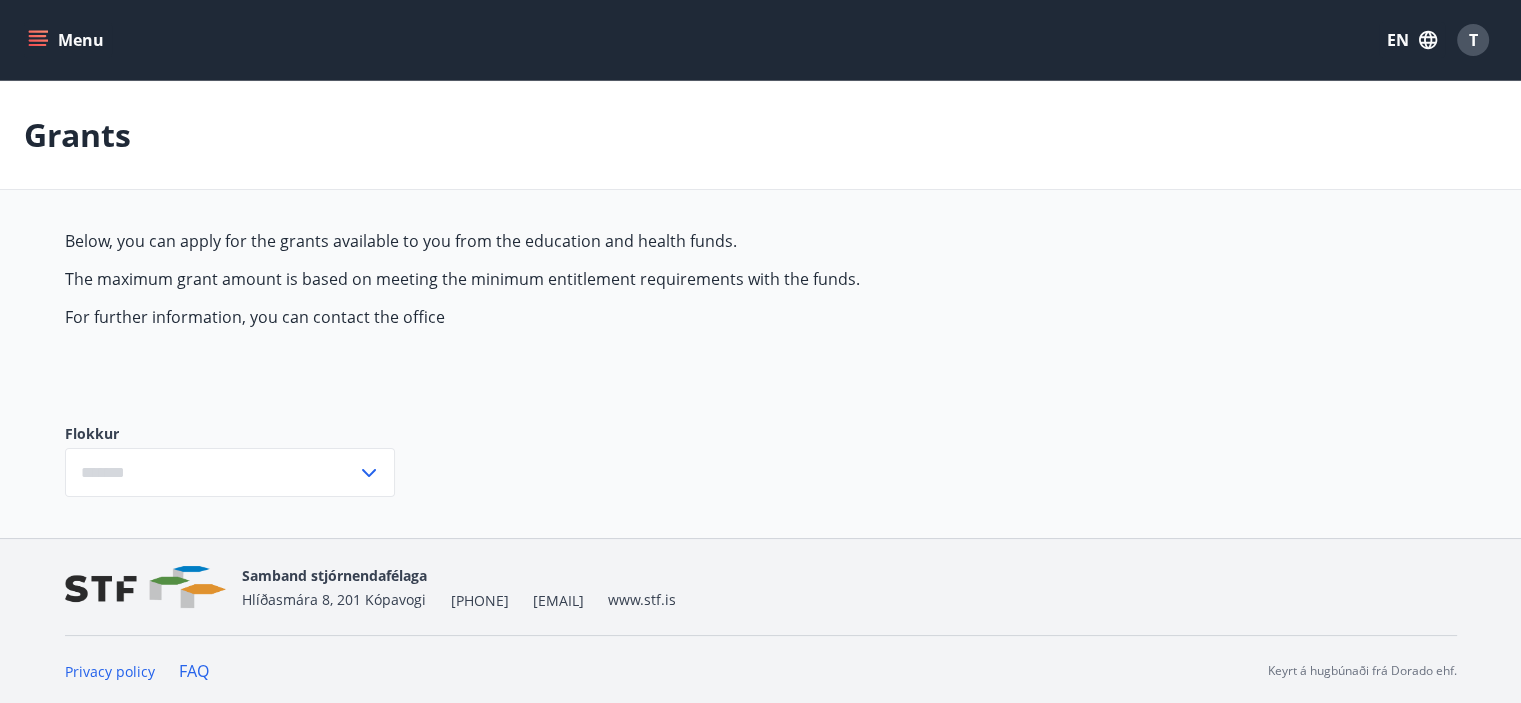 type on "***" 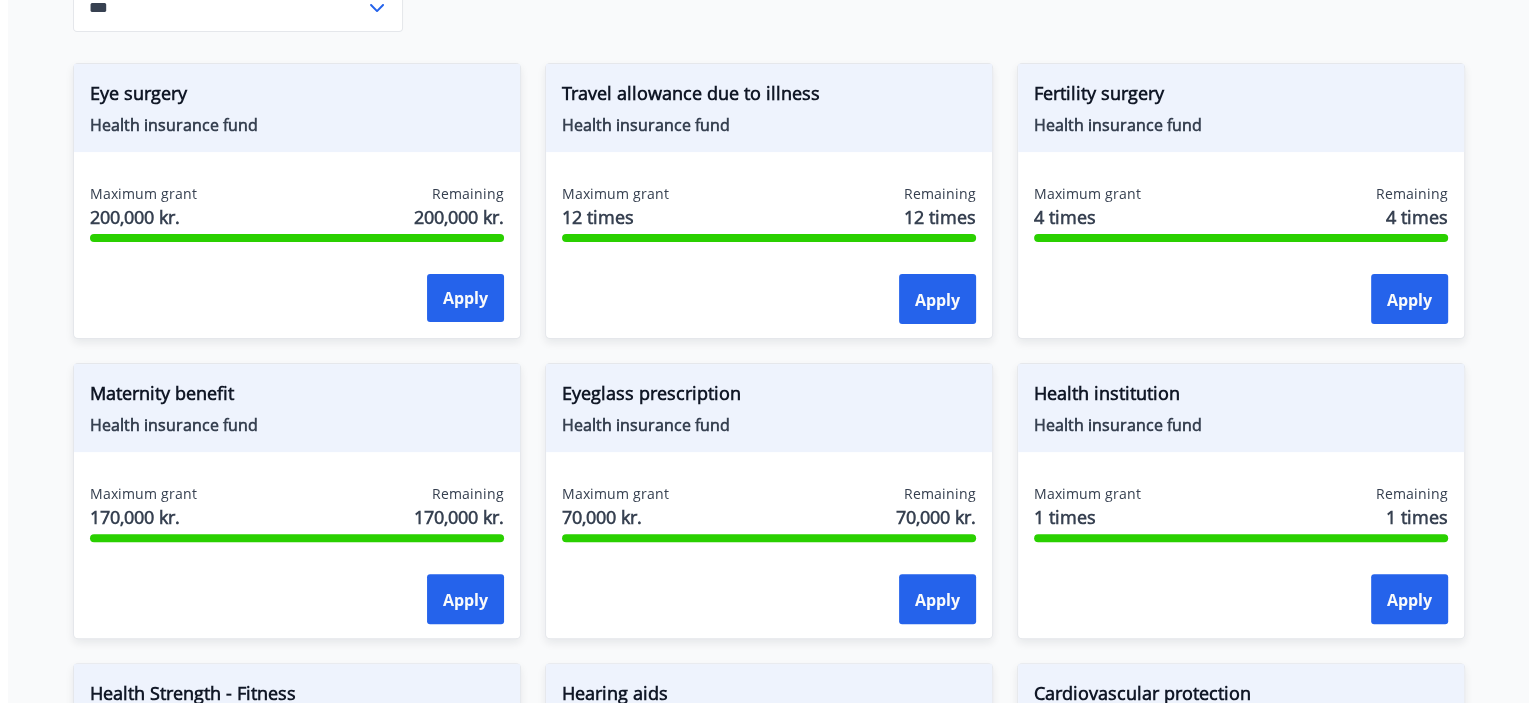 scroll, scrollTop: 500, scrollLeft: 0, axis: vertical 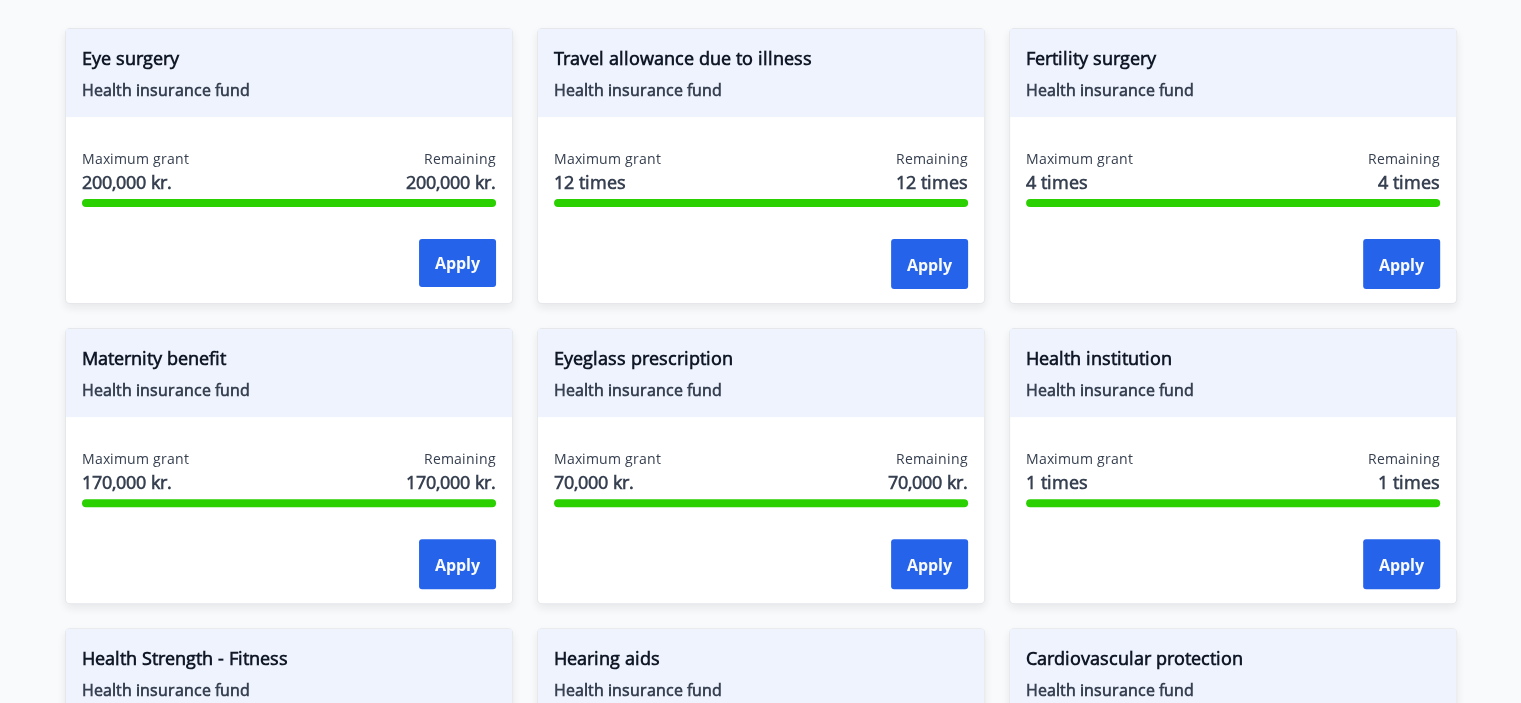click at bounding box center (761, 503) 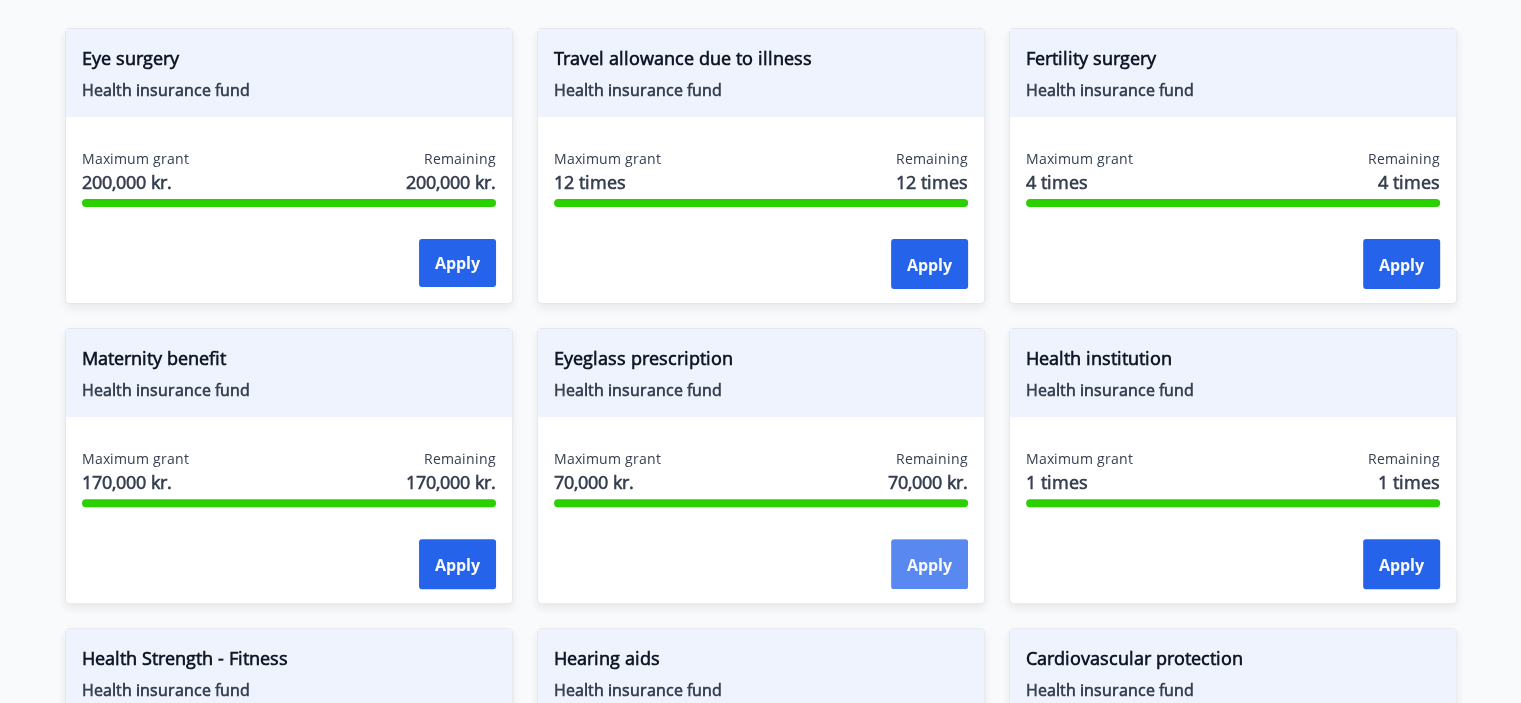click on "Apply" at bounding box center [929, 565] 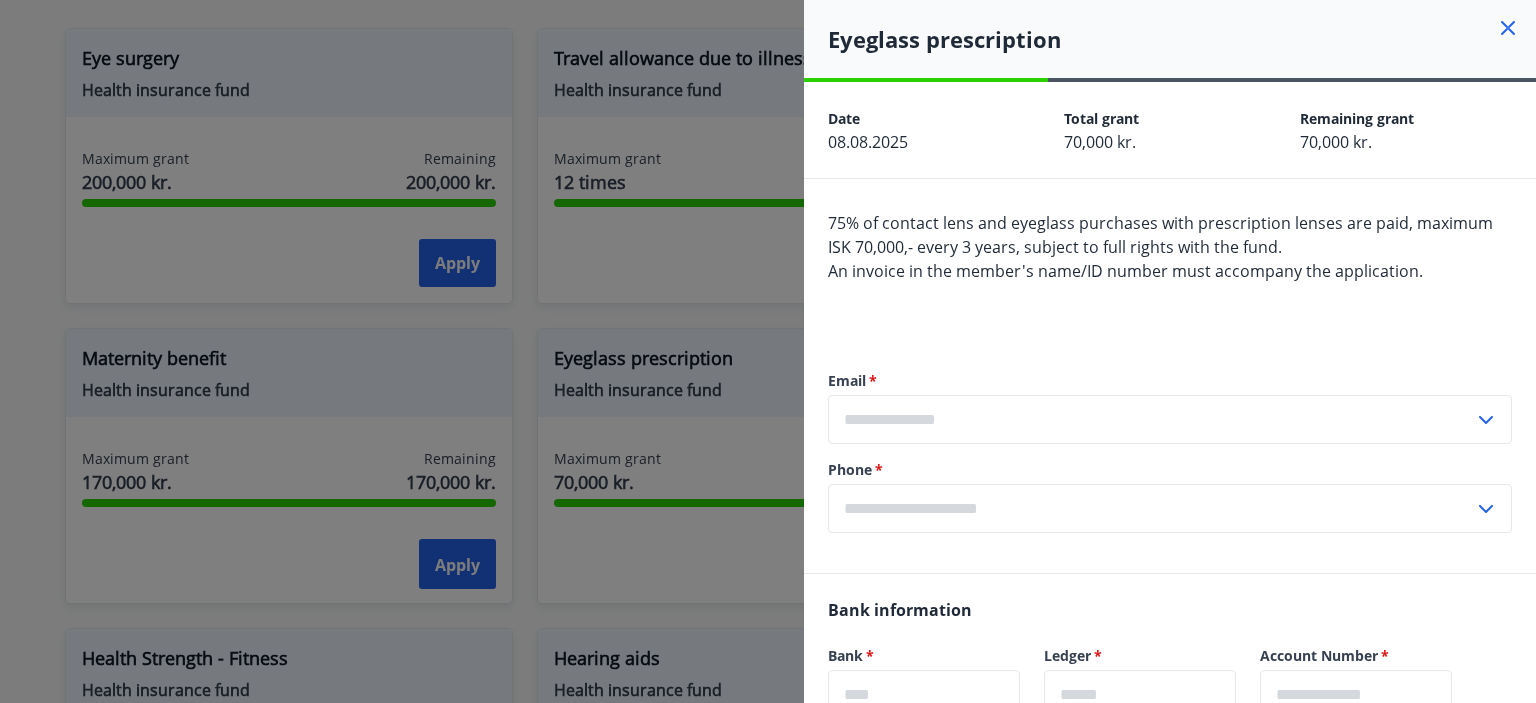 click on "75% of contact lens and eyeglass purchases with prescription lenses are paid, maximum ISK 70,000,- every 3 years, subject to full rights with the fund." at bounding box center [1160, 235] 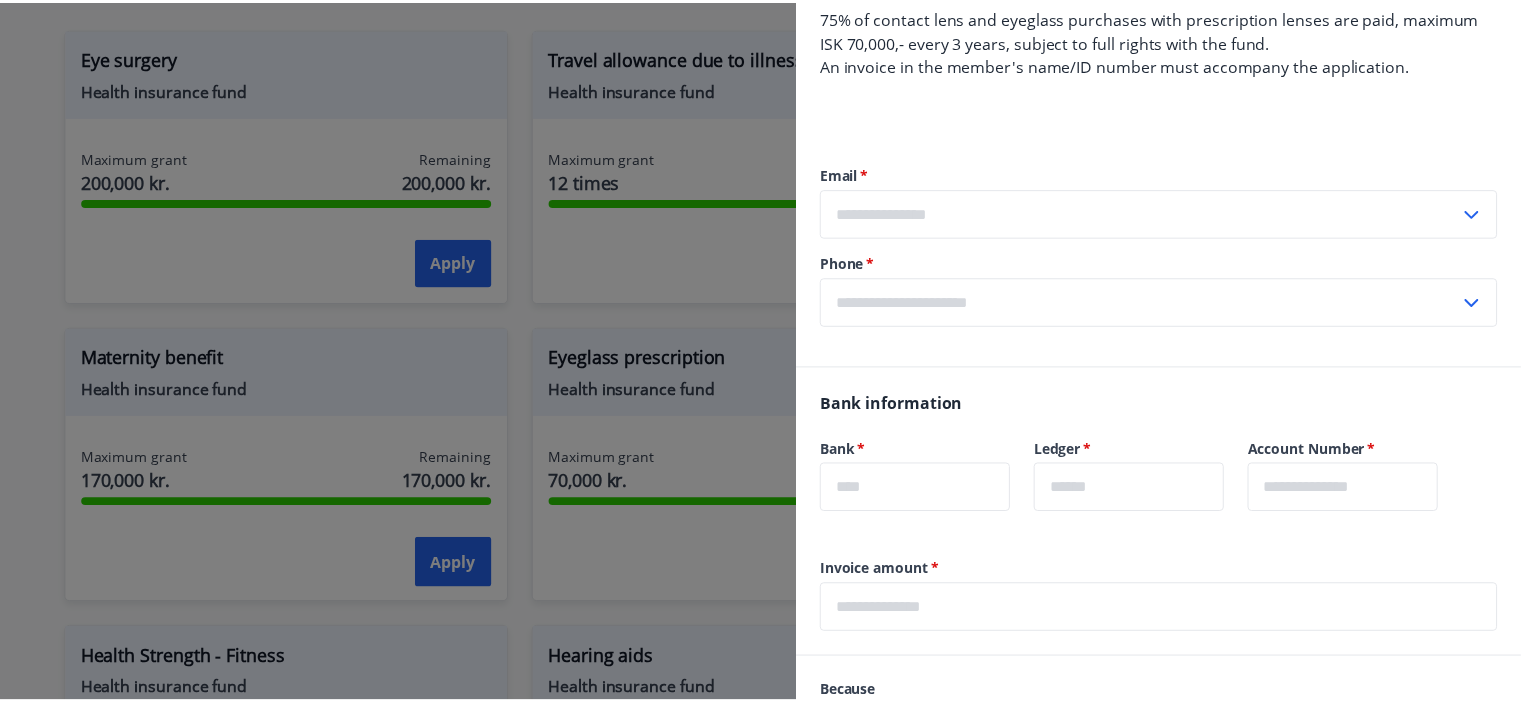 scroll, scrollTop: 0, scrollLeft: 0, axis: both 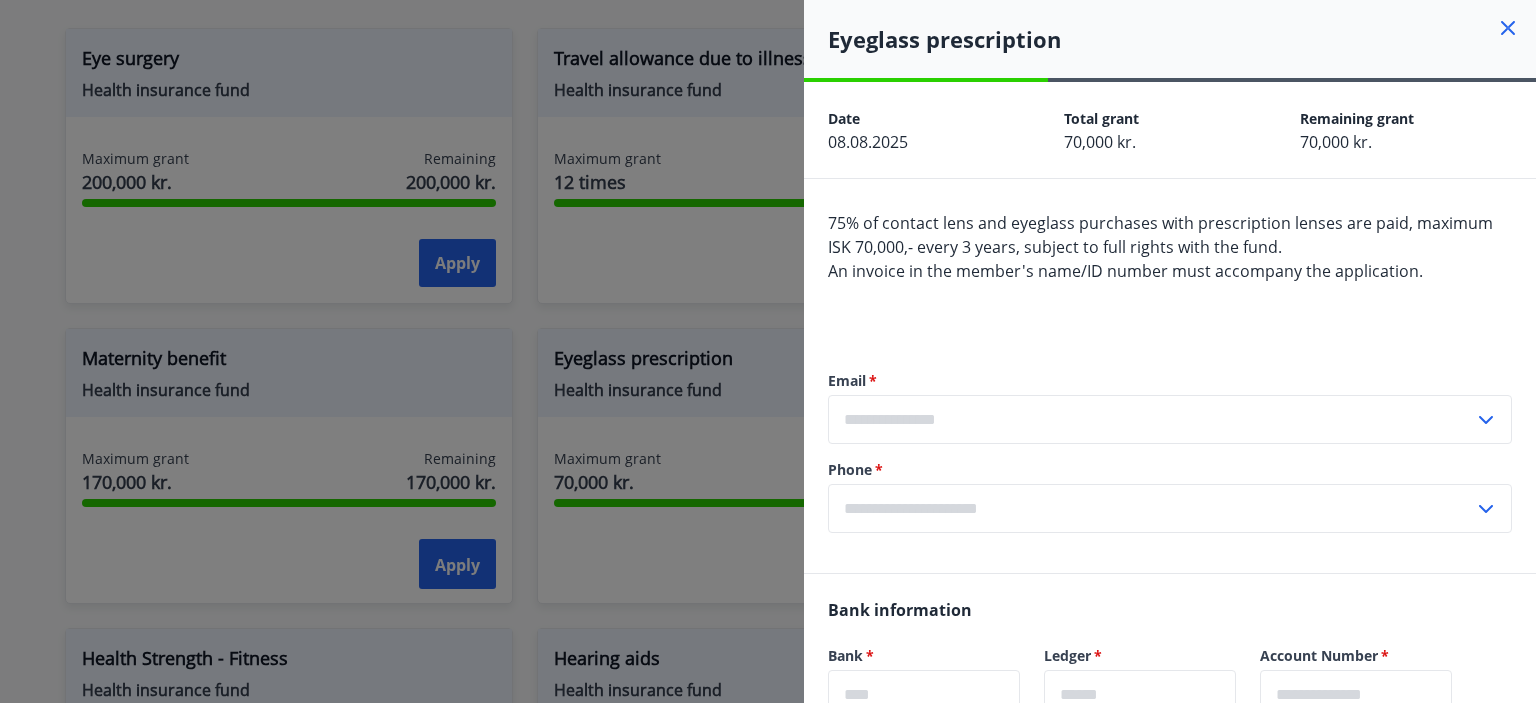 click at bounding box center (768, 351) 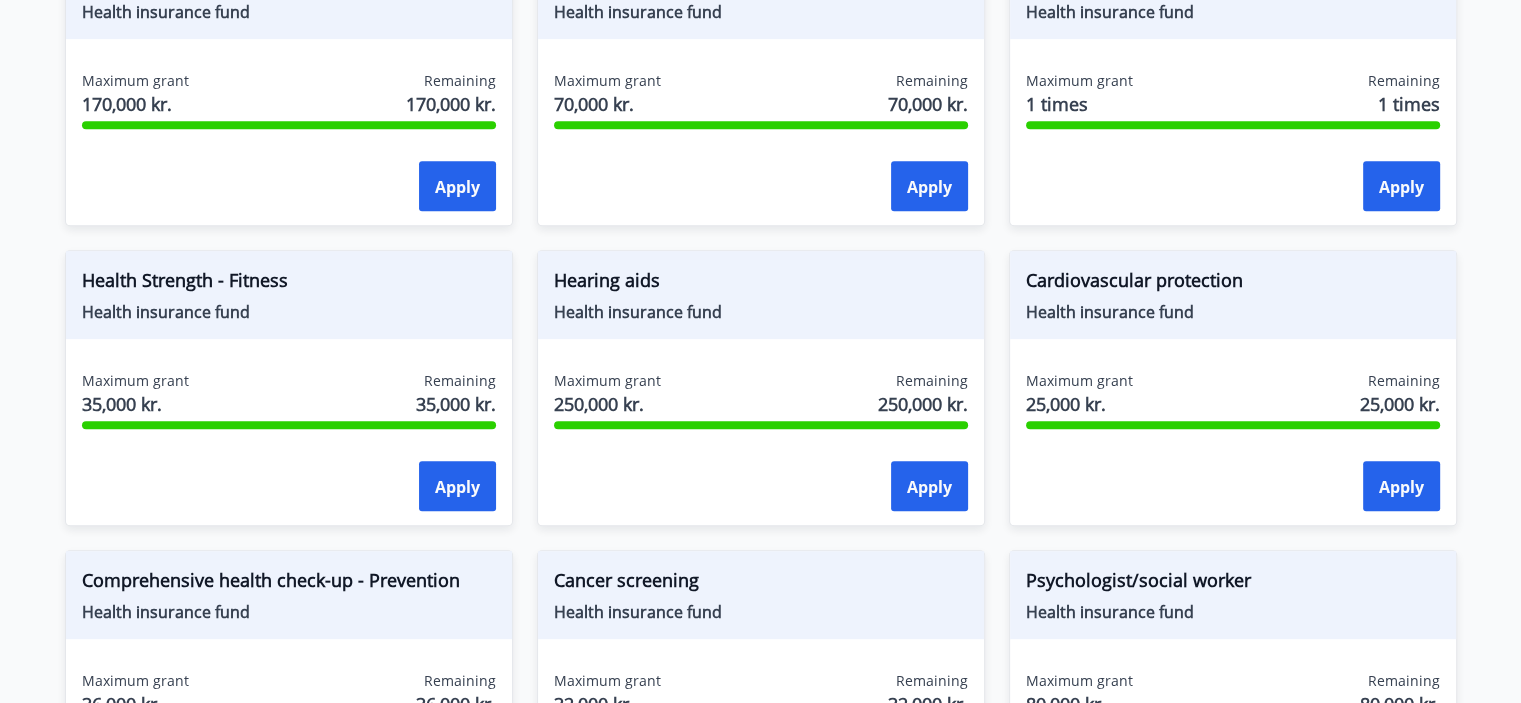 scroll, scrollTop: 900, scrollLeft: 0, axis: vertical 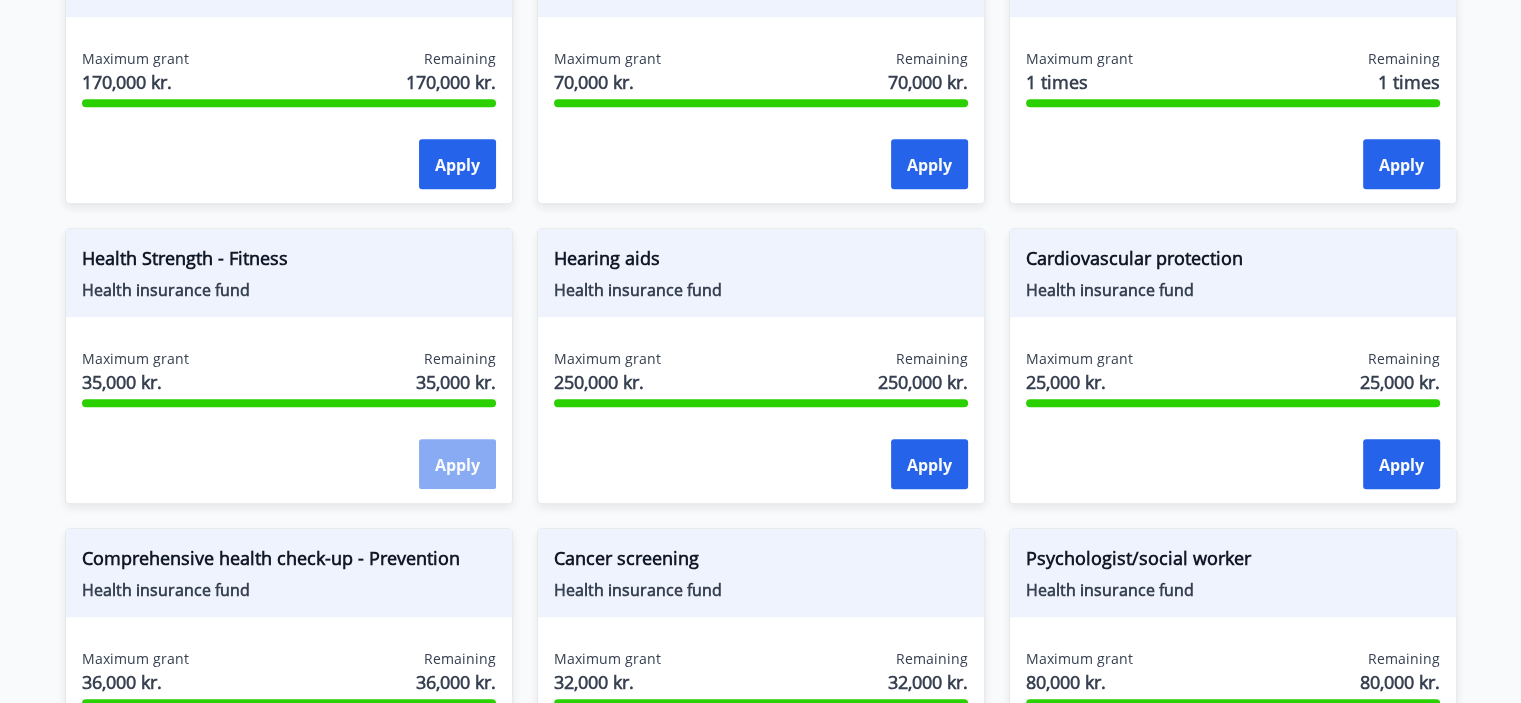 click on "Apply" at bounding box center [457, 464] 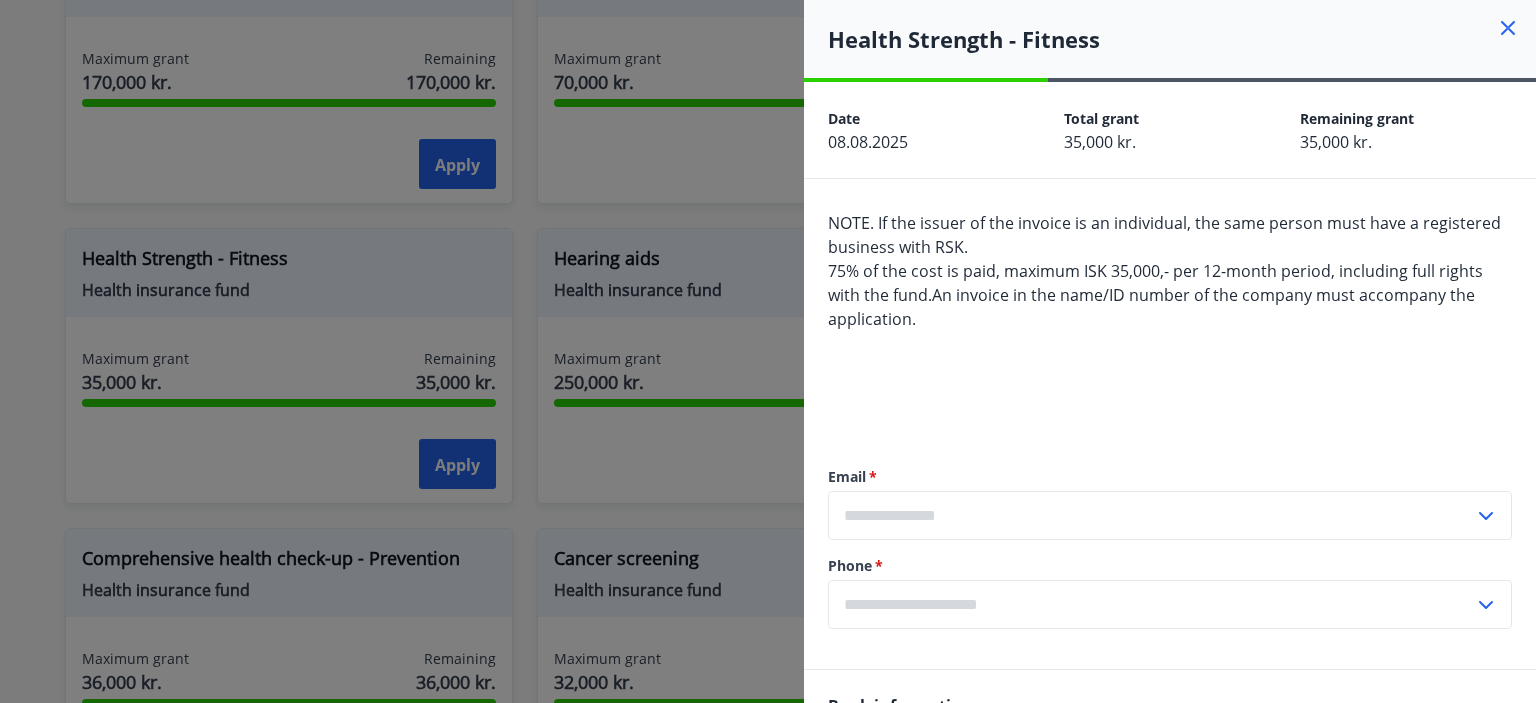 click on "An invoice in the name/ID number of the company must accompany the application." at bounding box center (1151, 307) 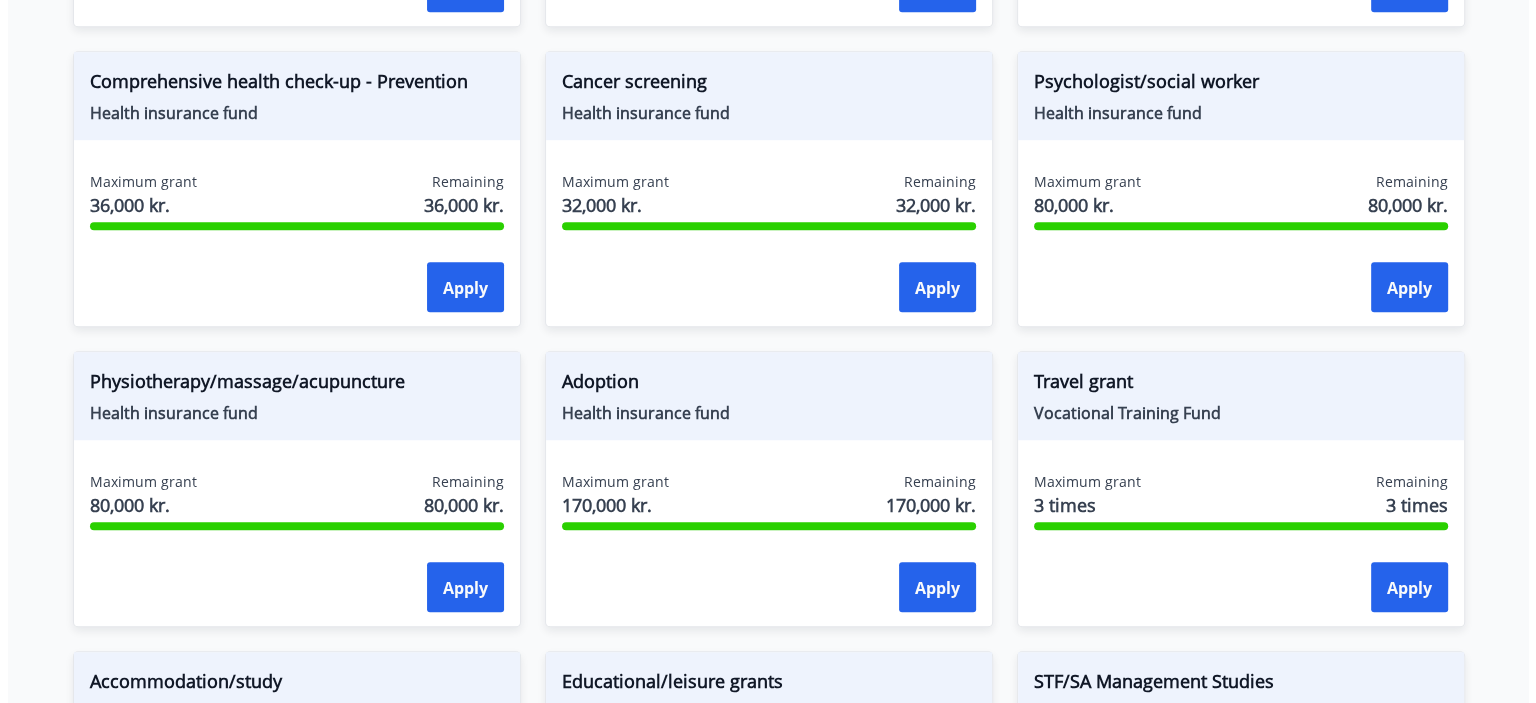 scroll, scrollTop: 1500, scrollLeft: 0, axis: vertical 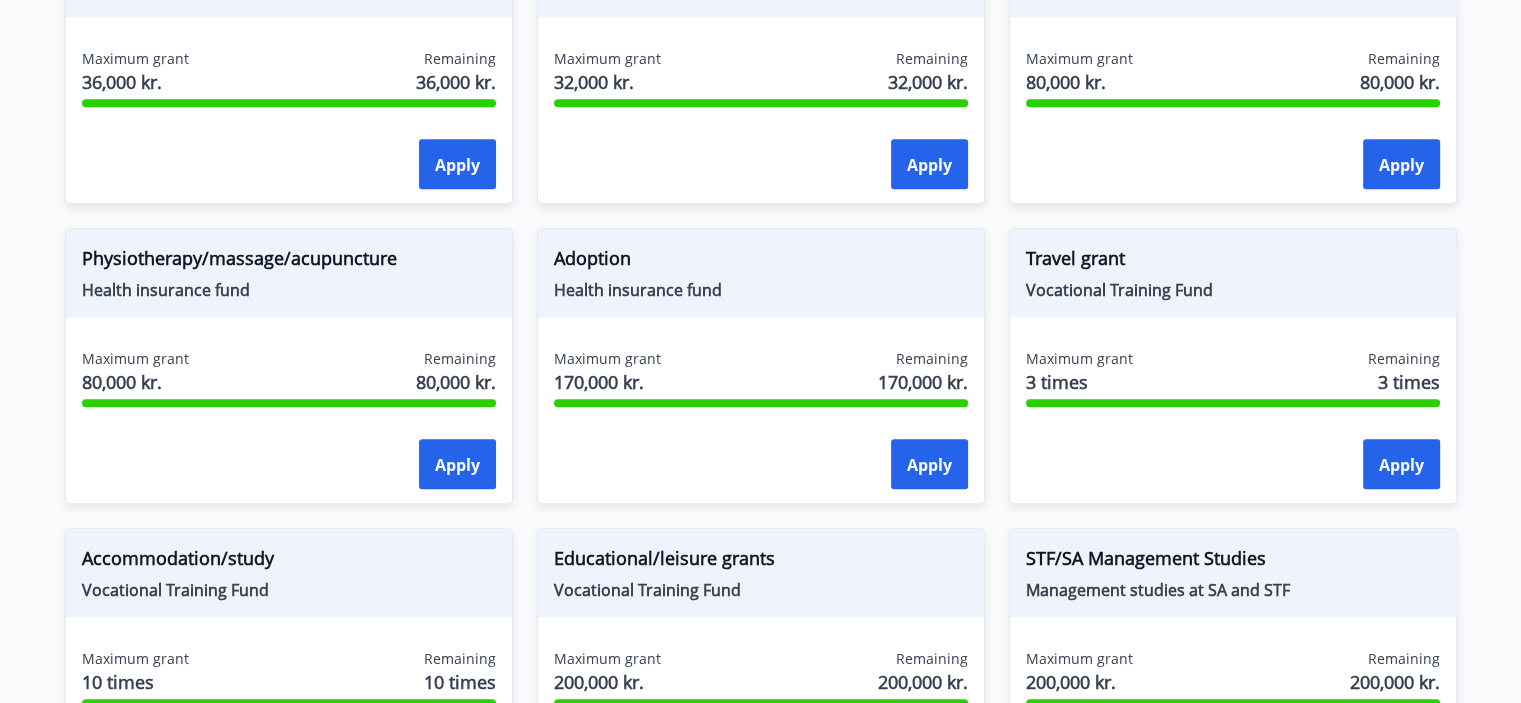 click on "Maximum grant 3 times Remaining 3 times" at bounding box center (1233, 374) 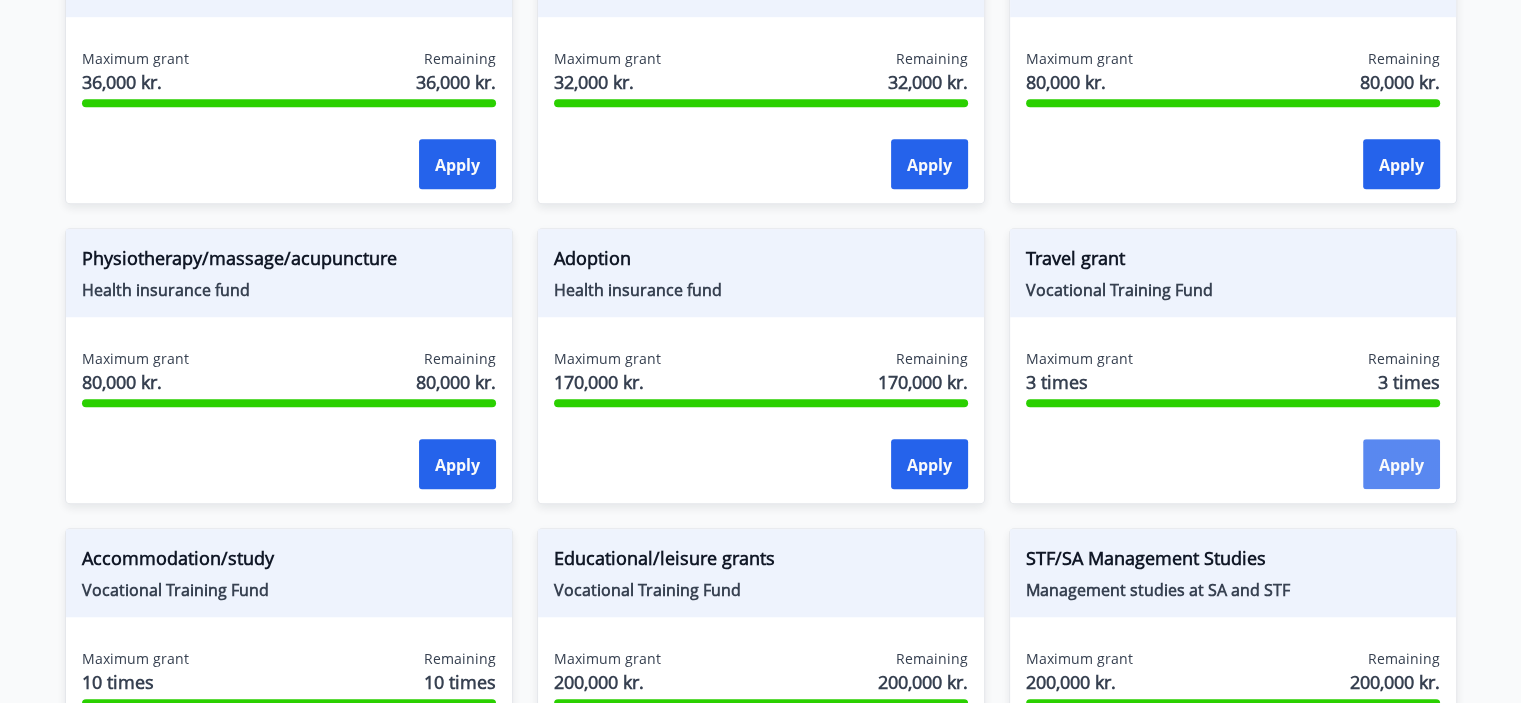 click on "Apply" at bounding box center (1401, 464) 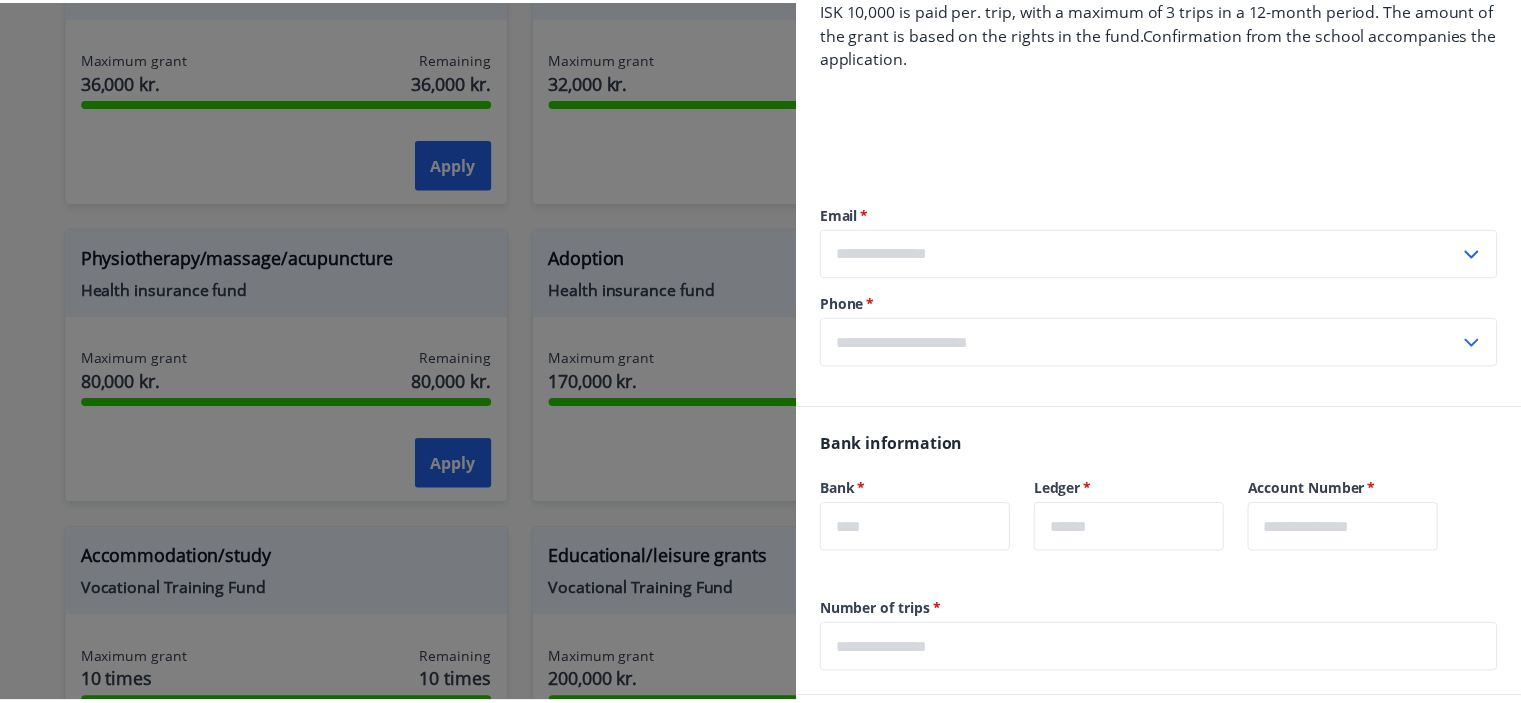 scroll, scrollTop: 0, scrollLeft: 0, axis: both 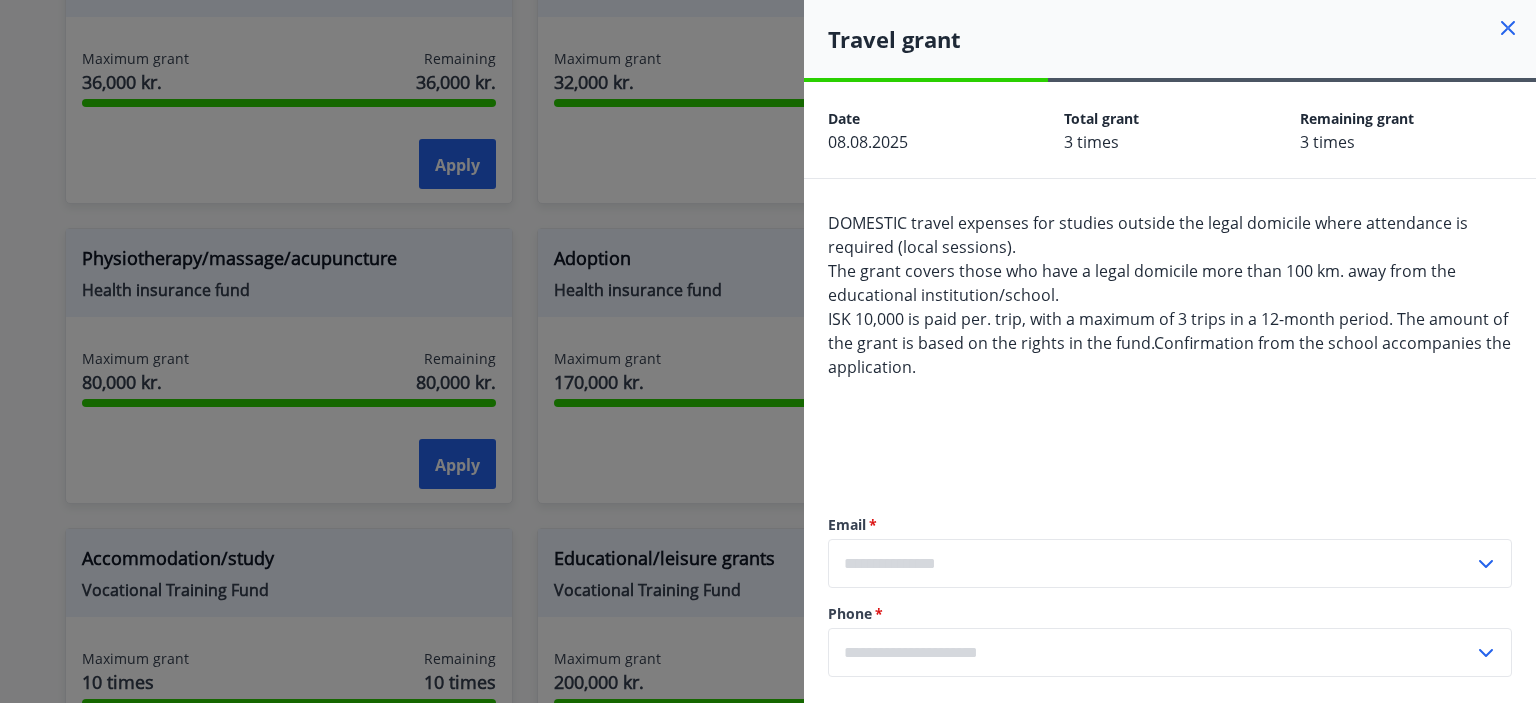 click on "DOMESTIC travel expenses for studies outside the legal domicile where attendance is required (local sessions)." at bounding box center (1148, 235) 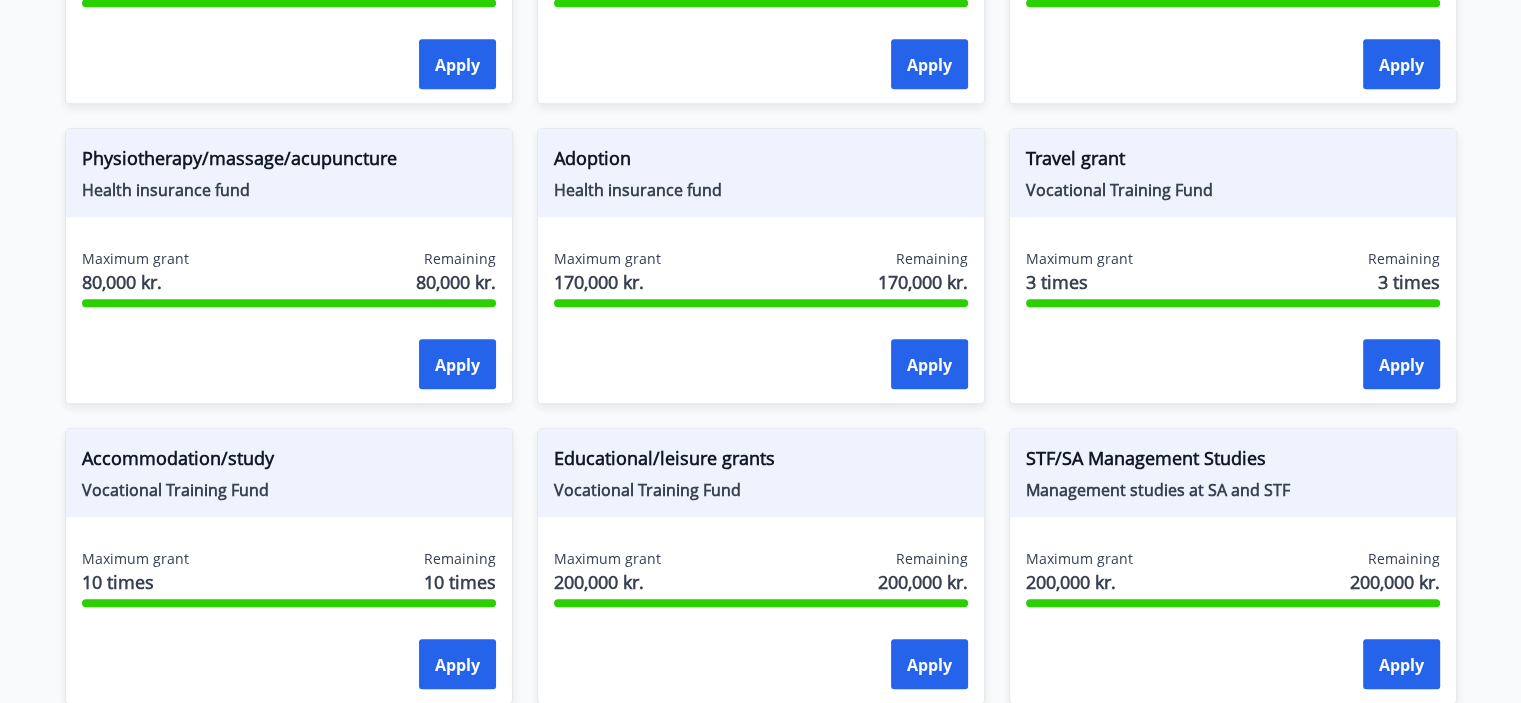 scroll, scrollTop: 1700, scrollLeft: 0, axis: vertical 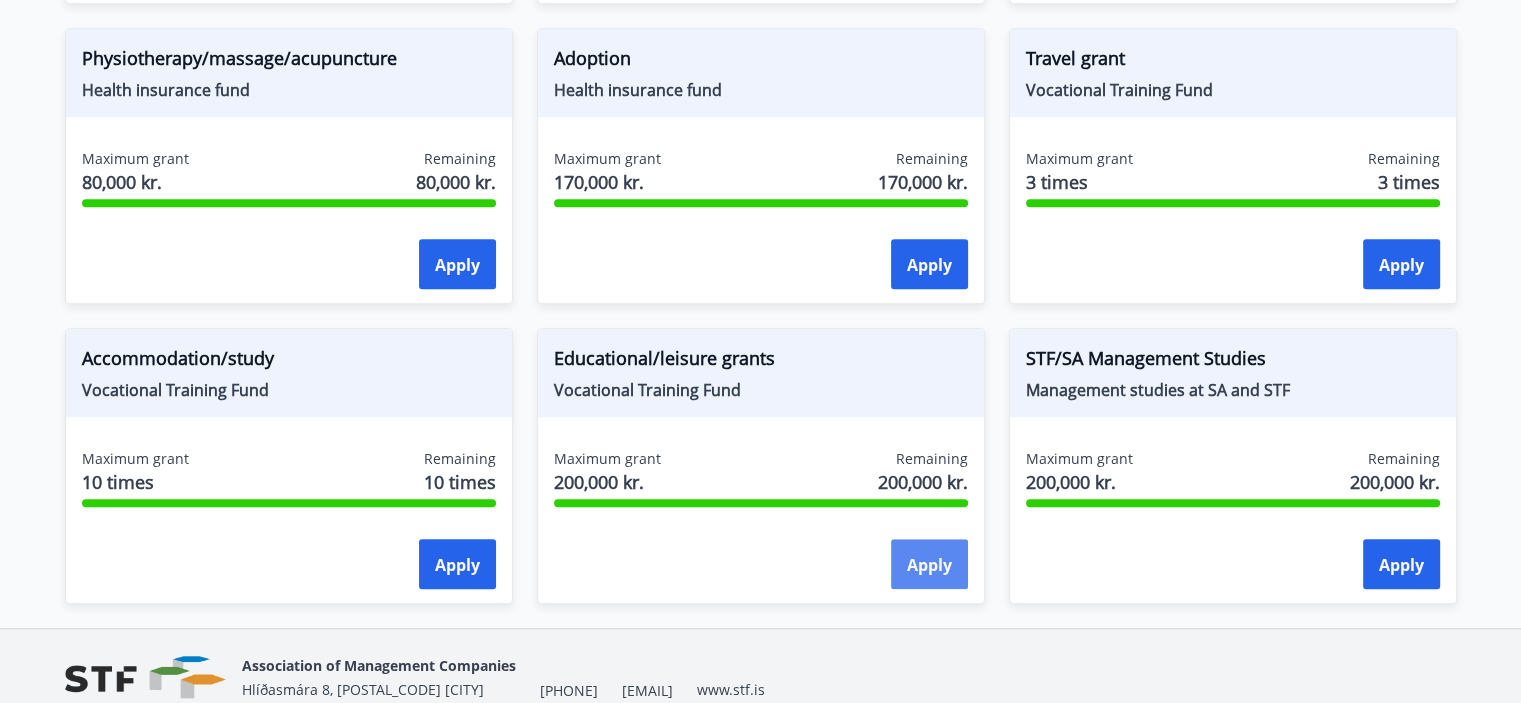 click on "Apply" at bounding box center [929, 565] 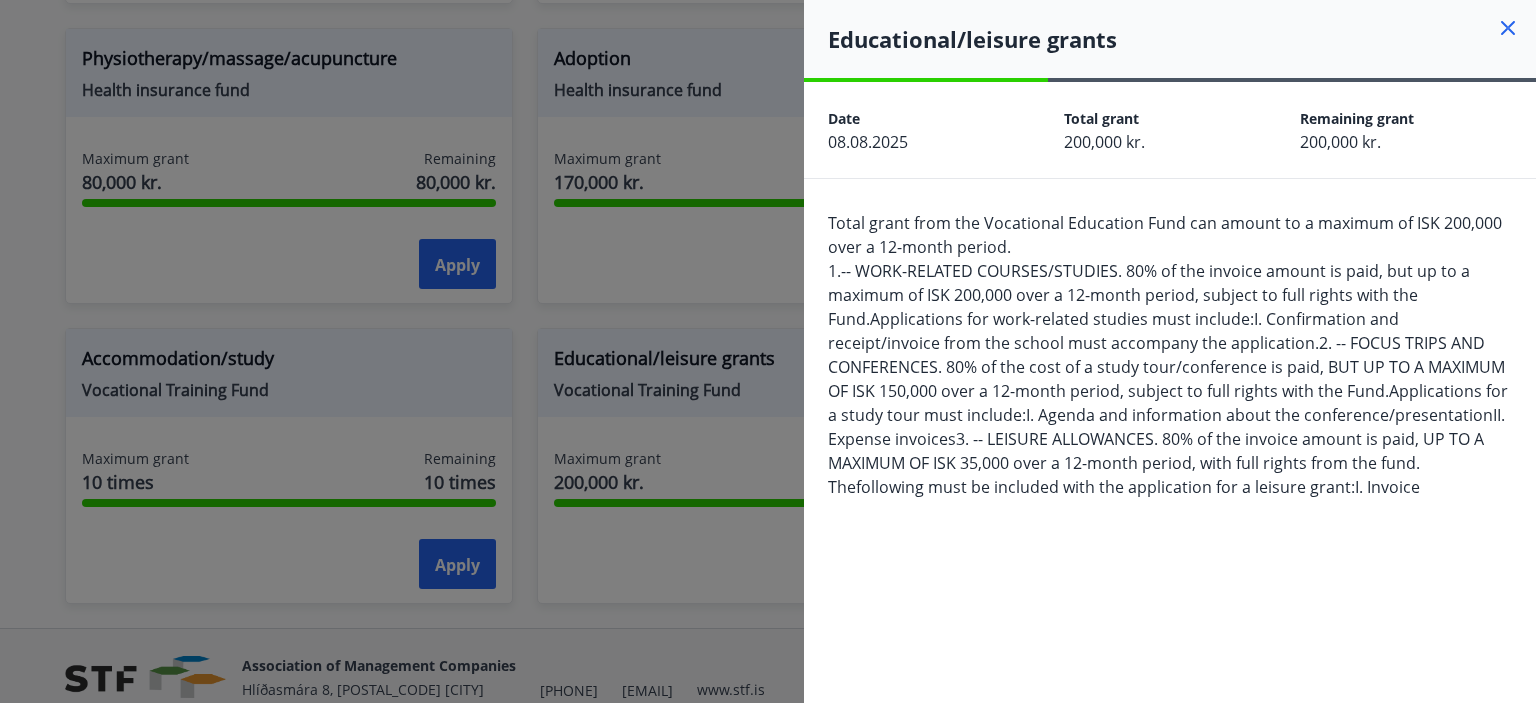 click at bounding box center (768, 351) 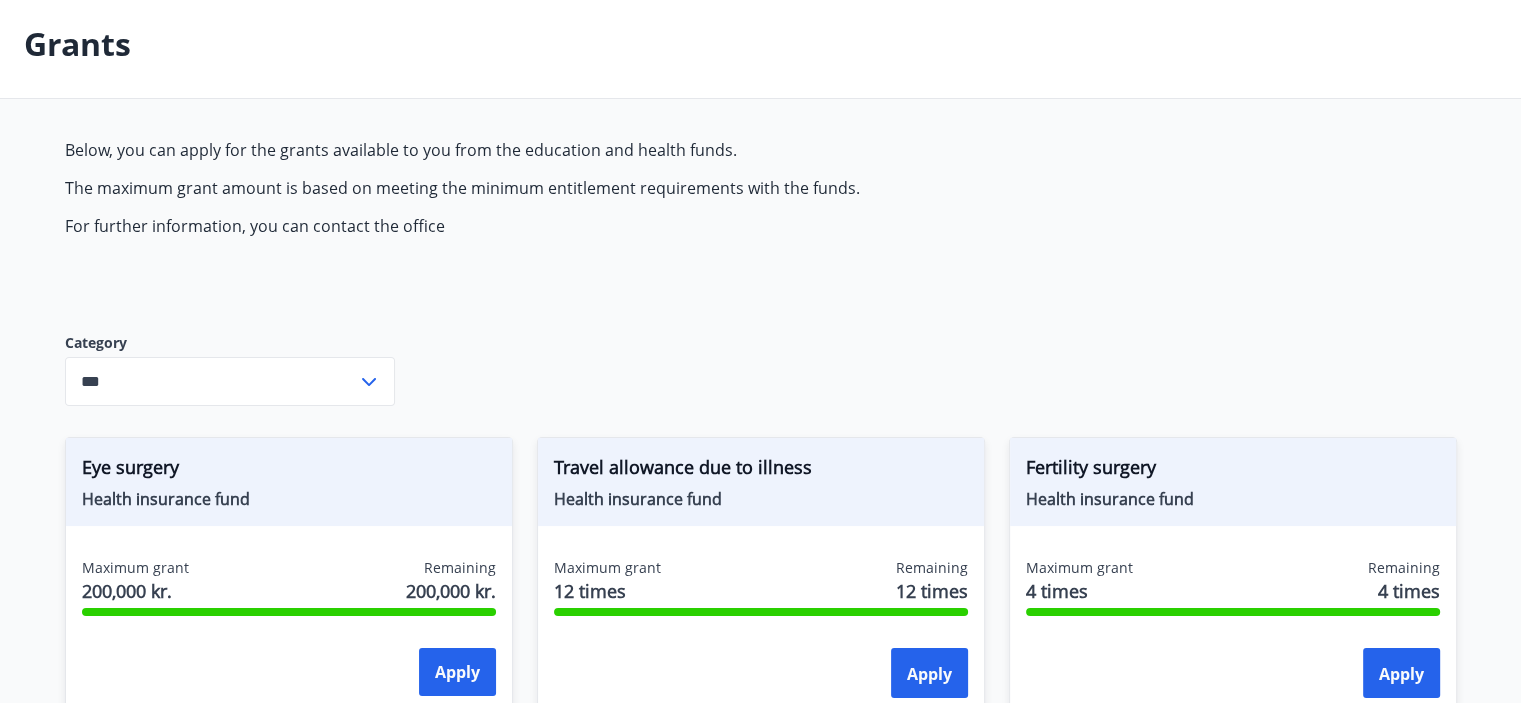 scroll, scrollTop: 0, scrollLeft: 0, axis: both 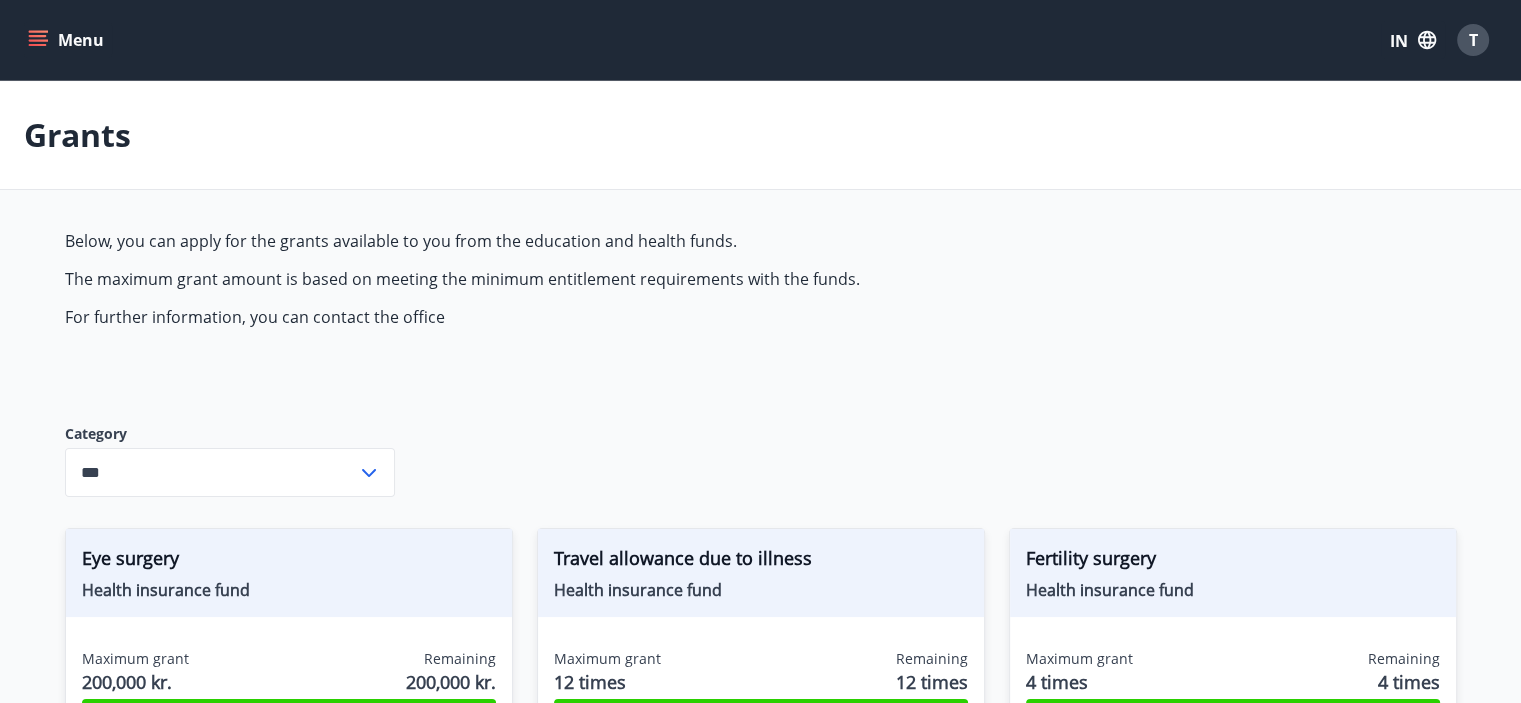click on "Menu" at bounding box center (68, 40) 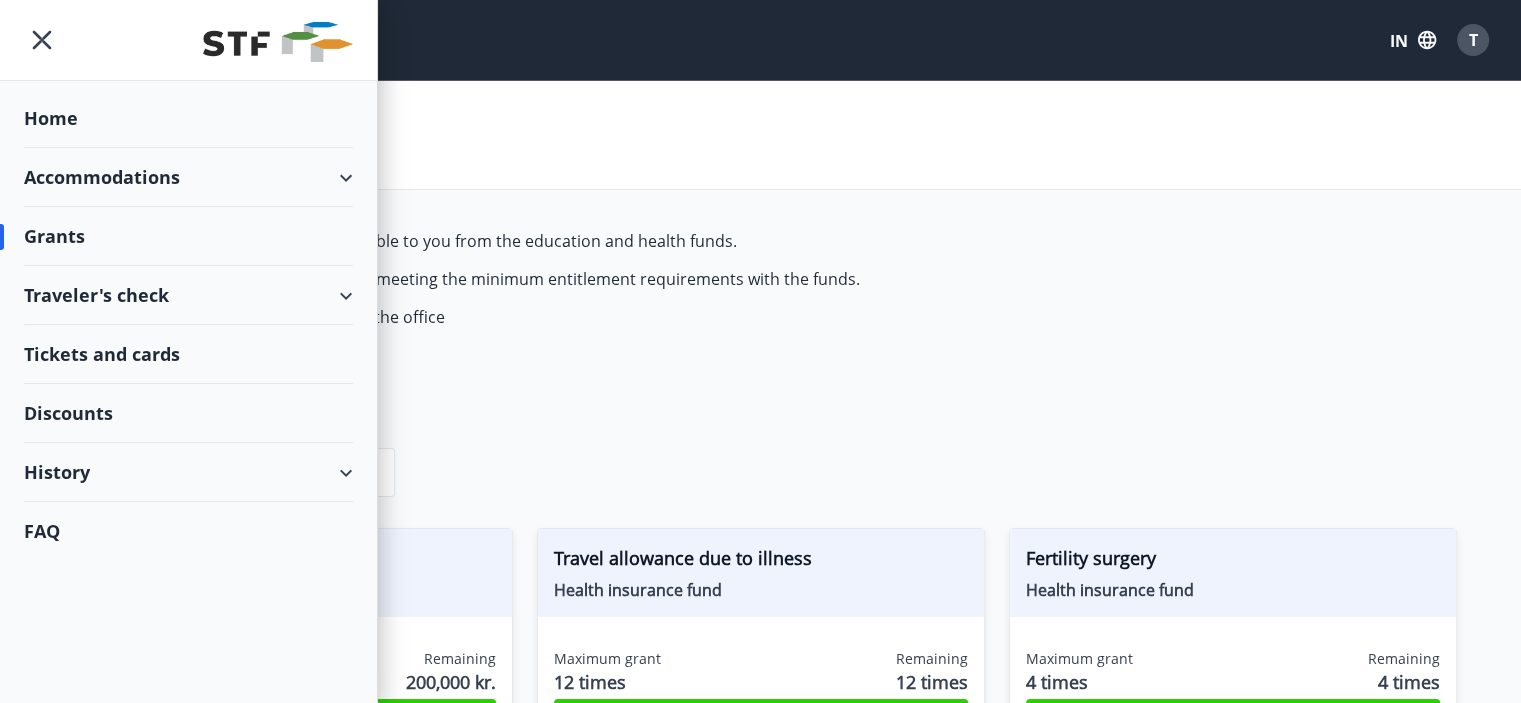 click on "Traveler's check" at bounding box center (188, 295) 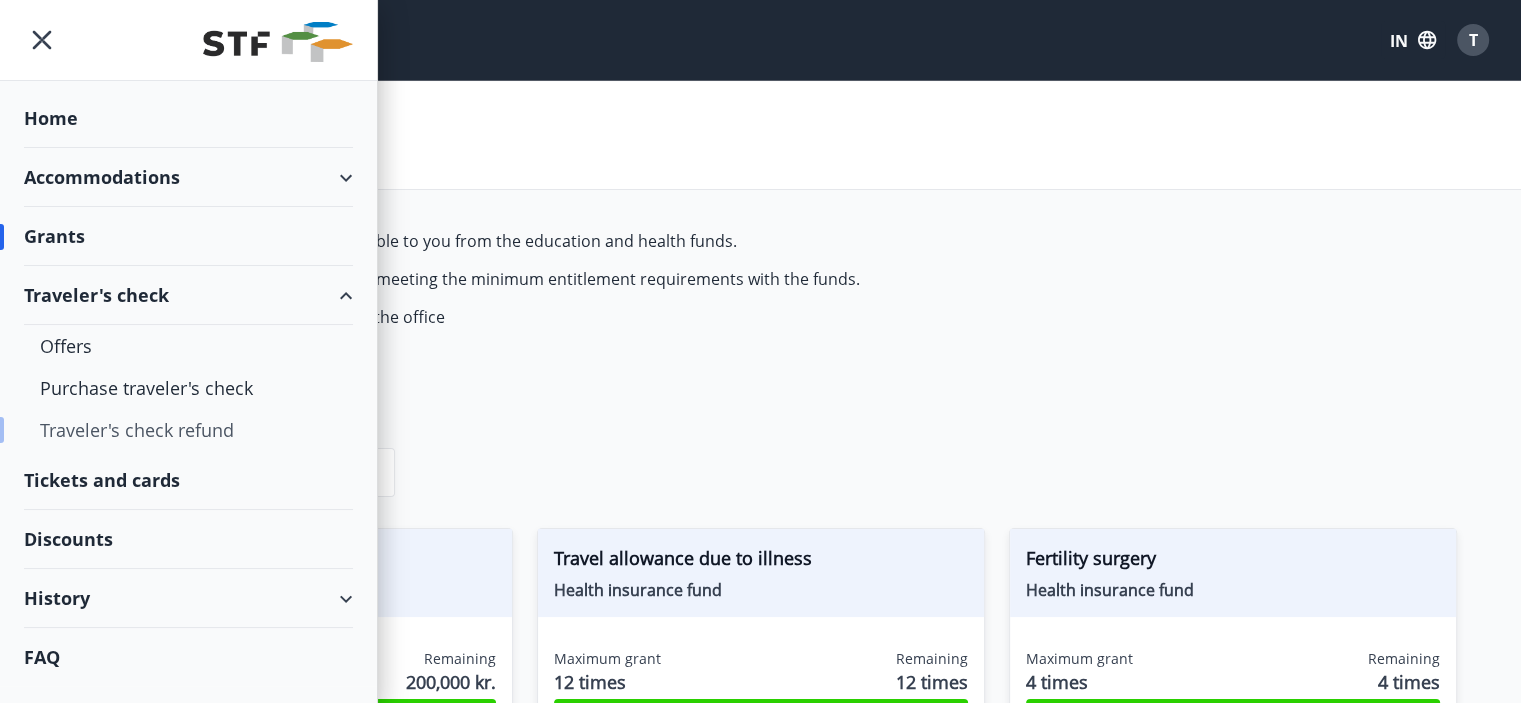 click on "Traveler's check refund" at bounding box center (188, 430) 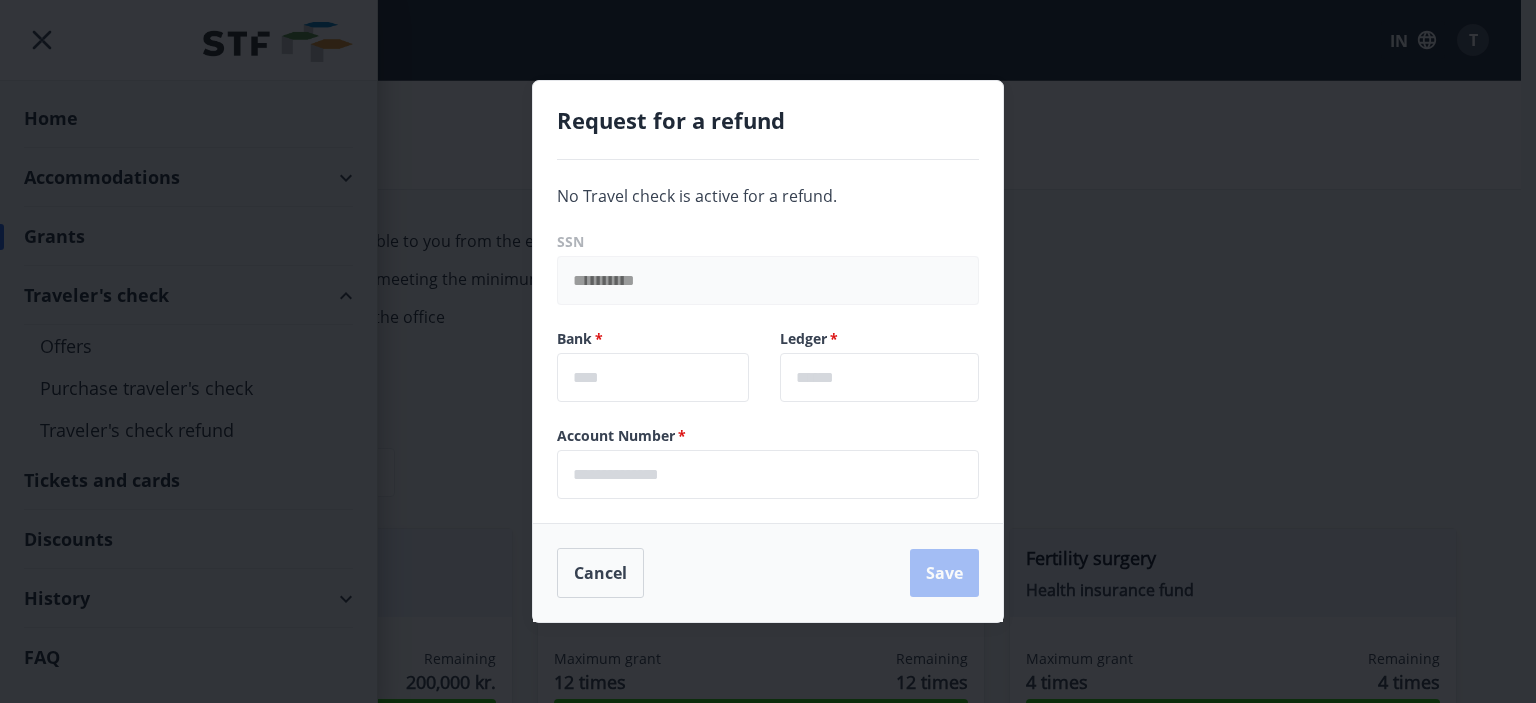 drag, startPoint x: 1180, startPoint y: 229, endPoint x: 1061, endPoint y: 222, distance: 119.2057 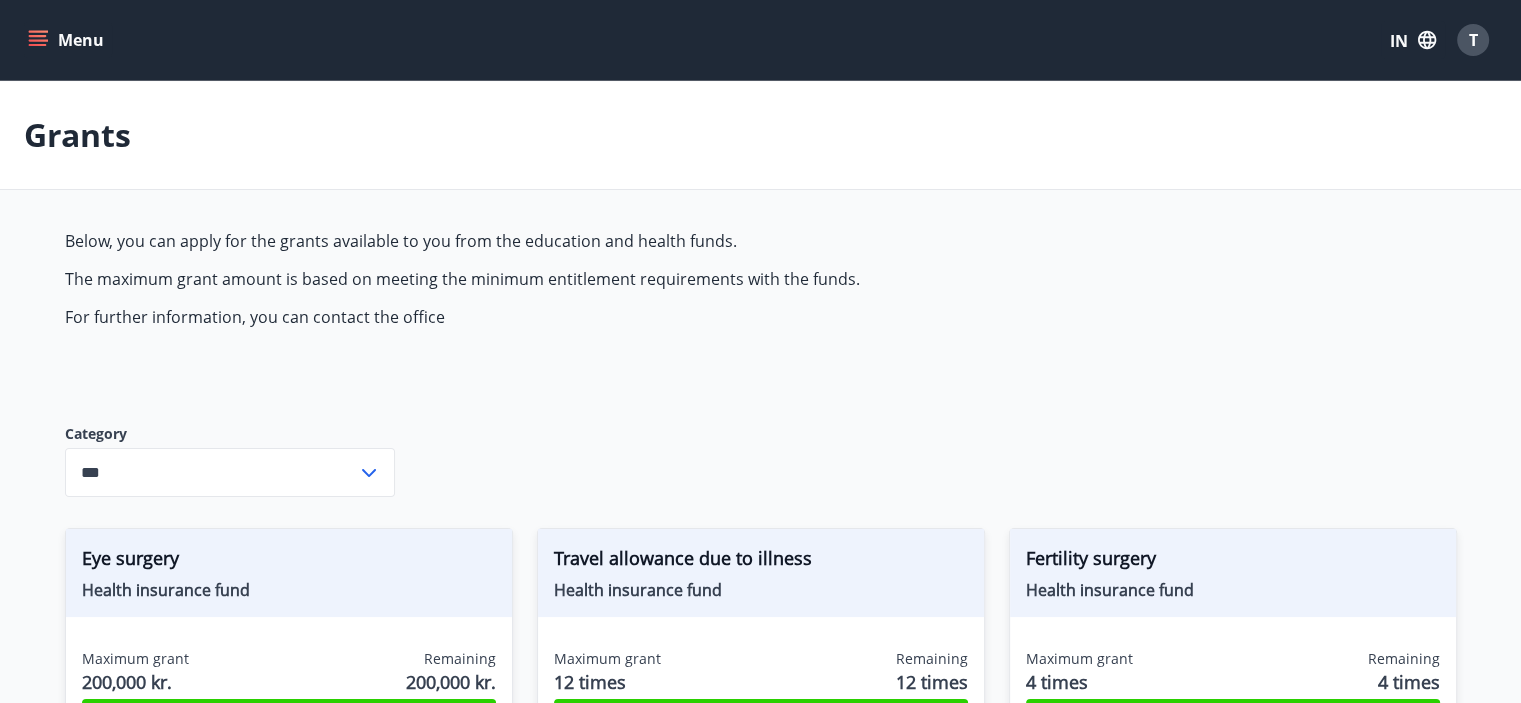 click on "Menu" at bounding box center [68, 40] 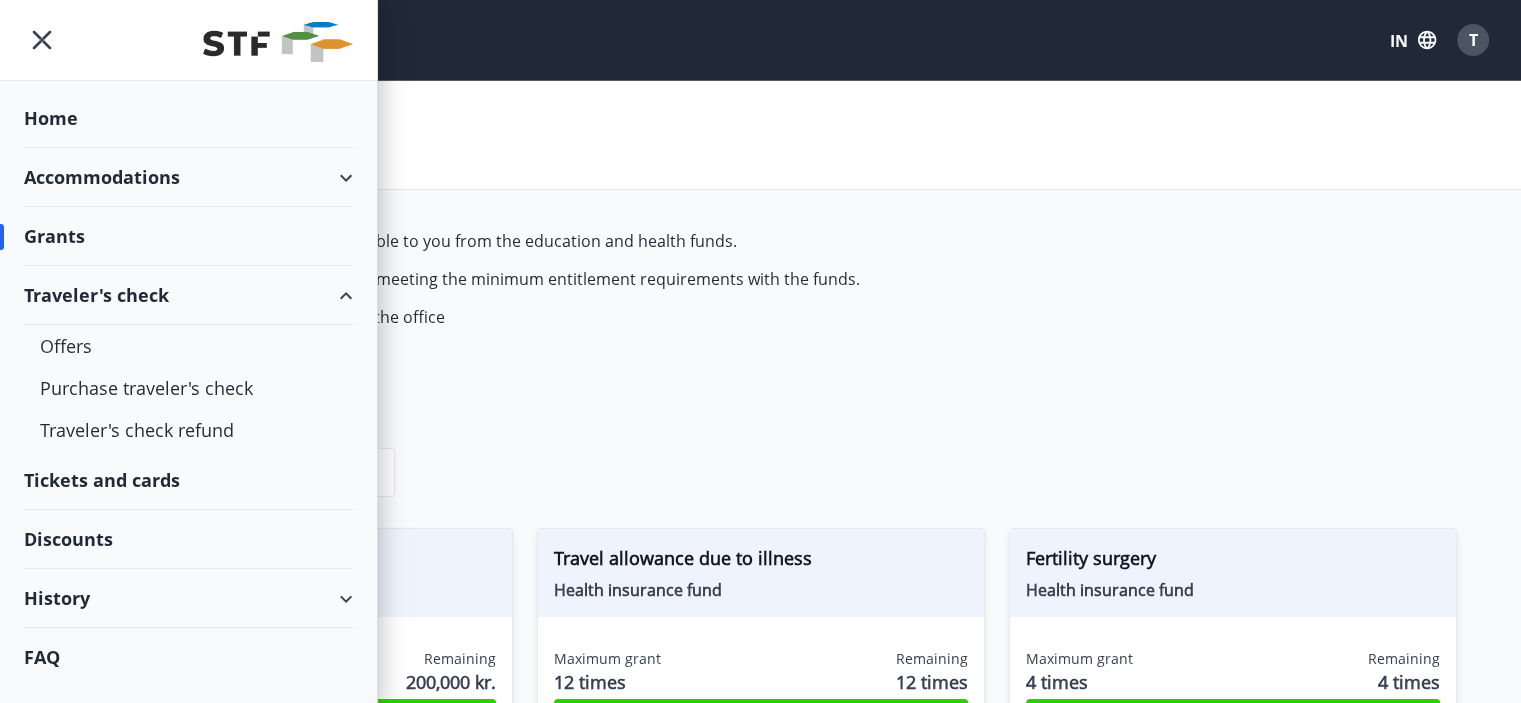 click on "Tickets and cards" at bounding box center [188, 480] 